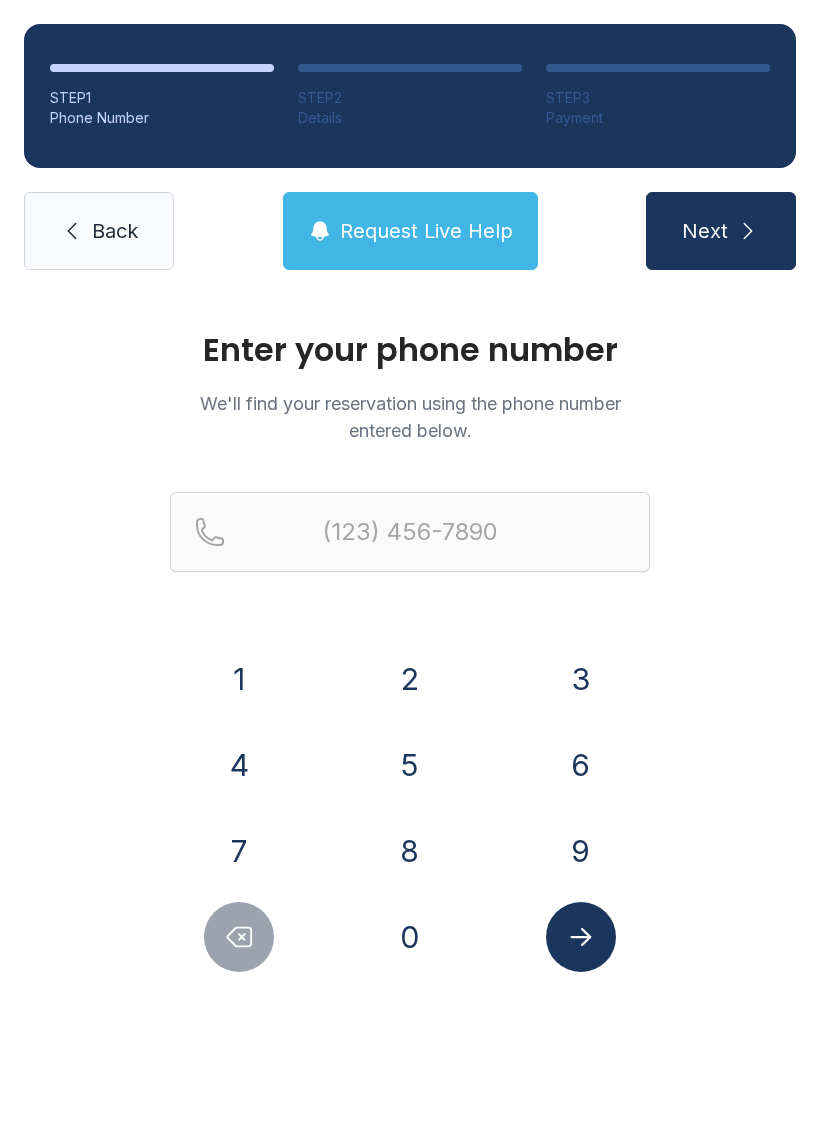 scroll, scrollTop: 0, scrollLeft: 0, axis: both 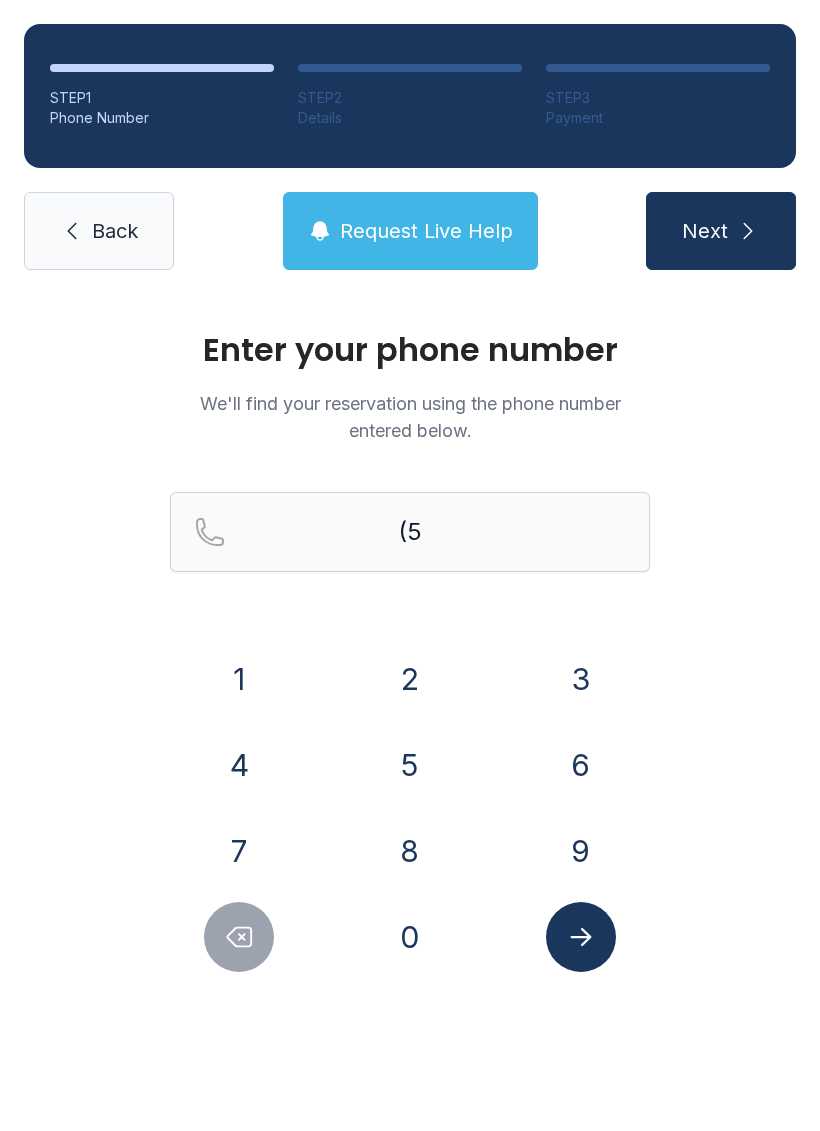 click on "6" at bounding box center (581, 765) 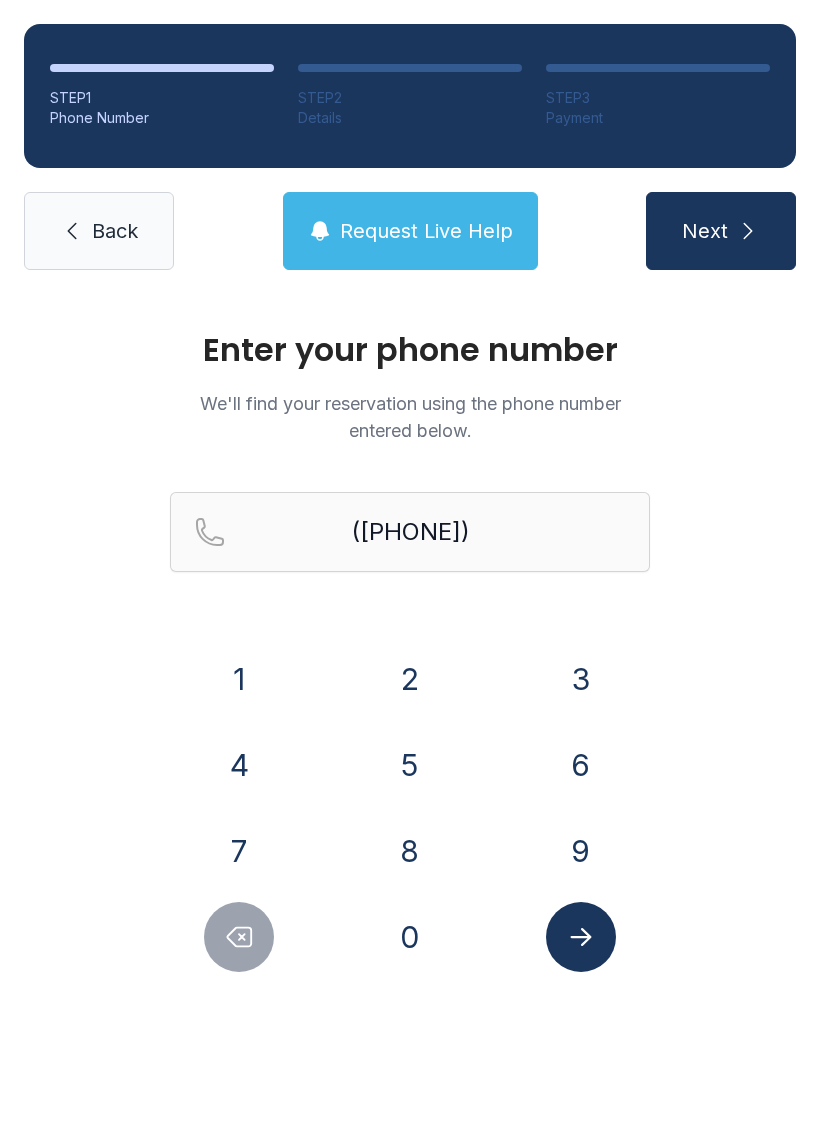 click on "1" at bounding box center (239, 679) 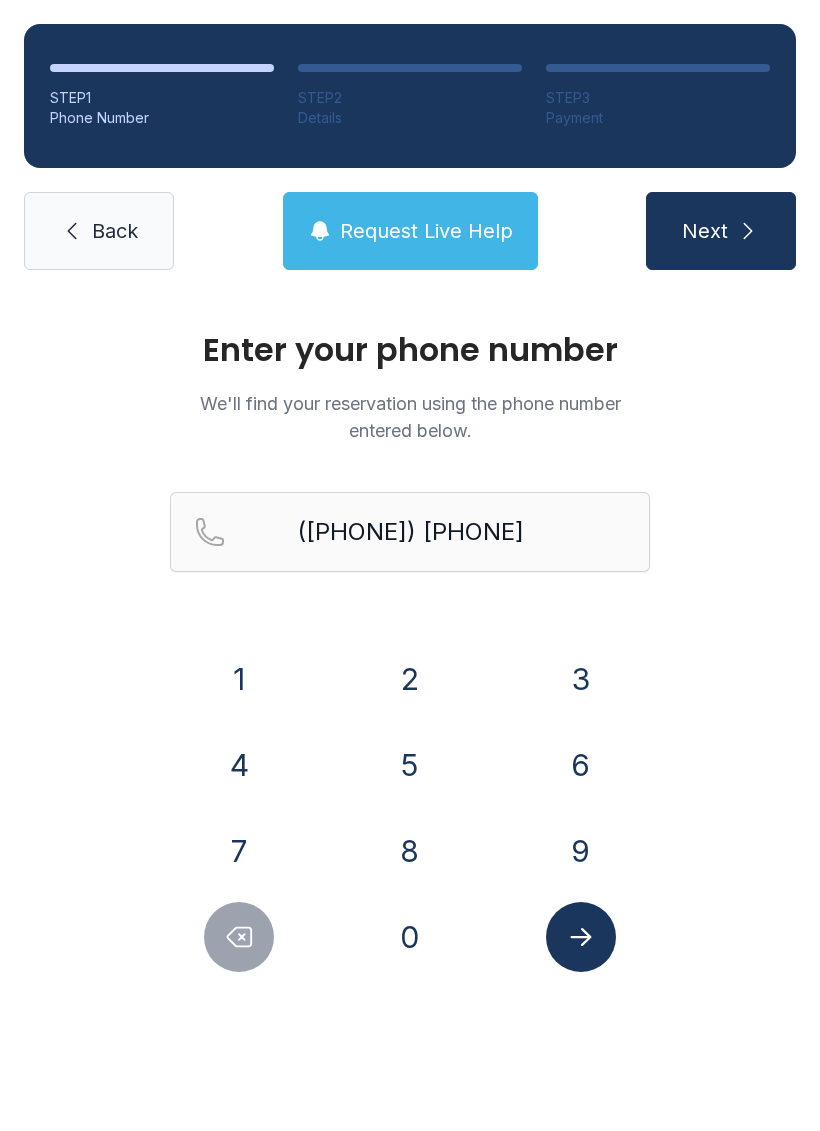click on "1" at bounding box center (239, 679) 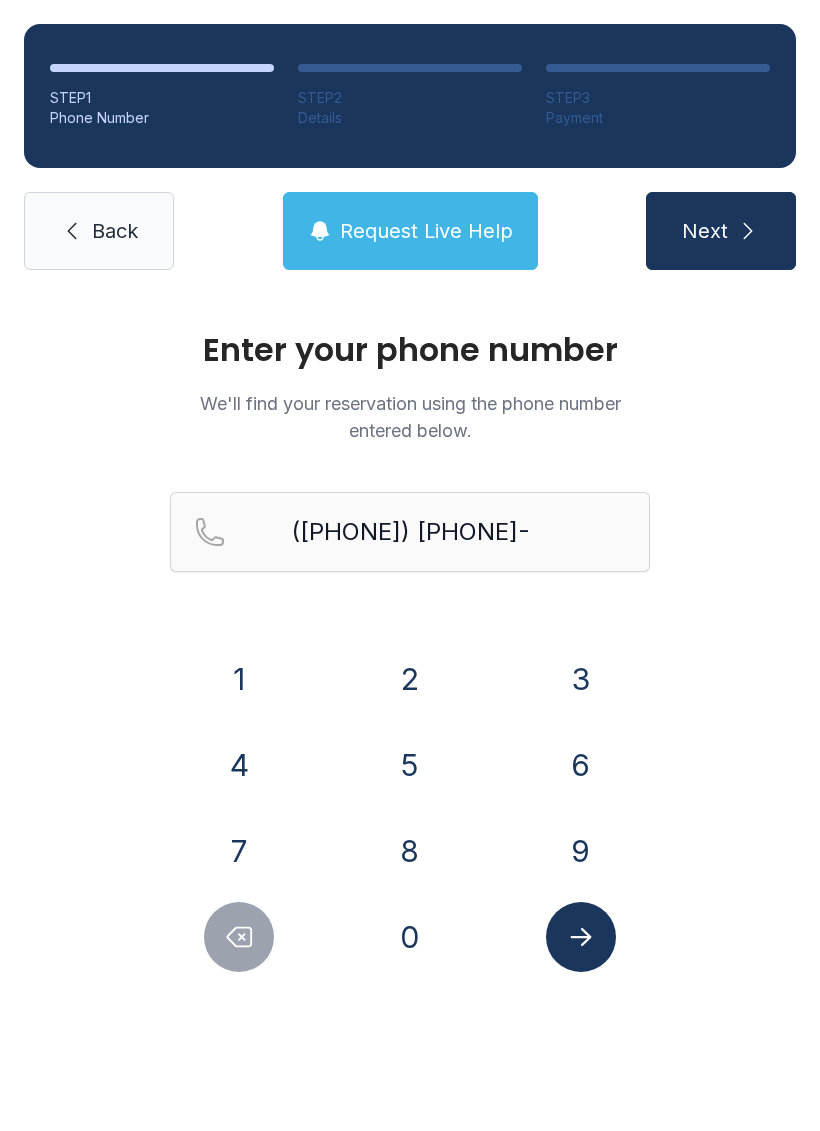 click on "7" at bounding box center [239, 851] 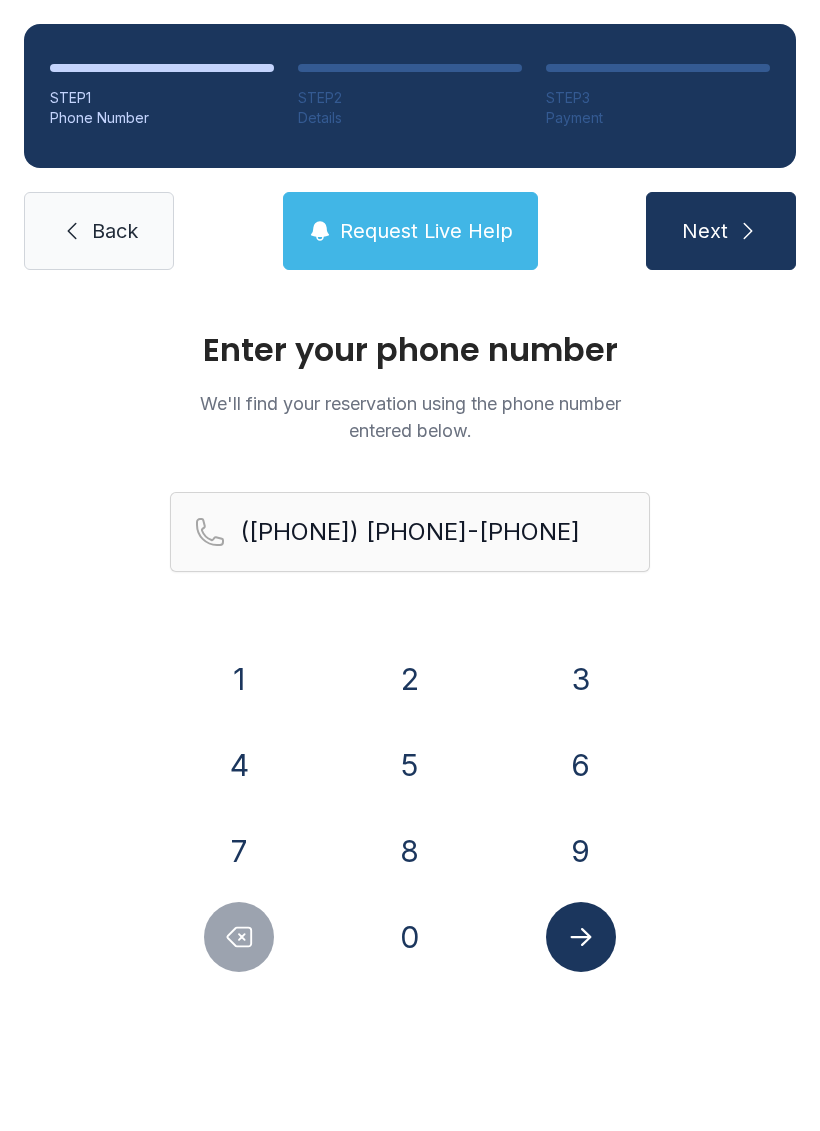 click on "0" at bounding box center (410, 937) 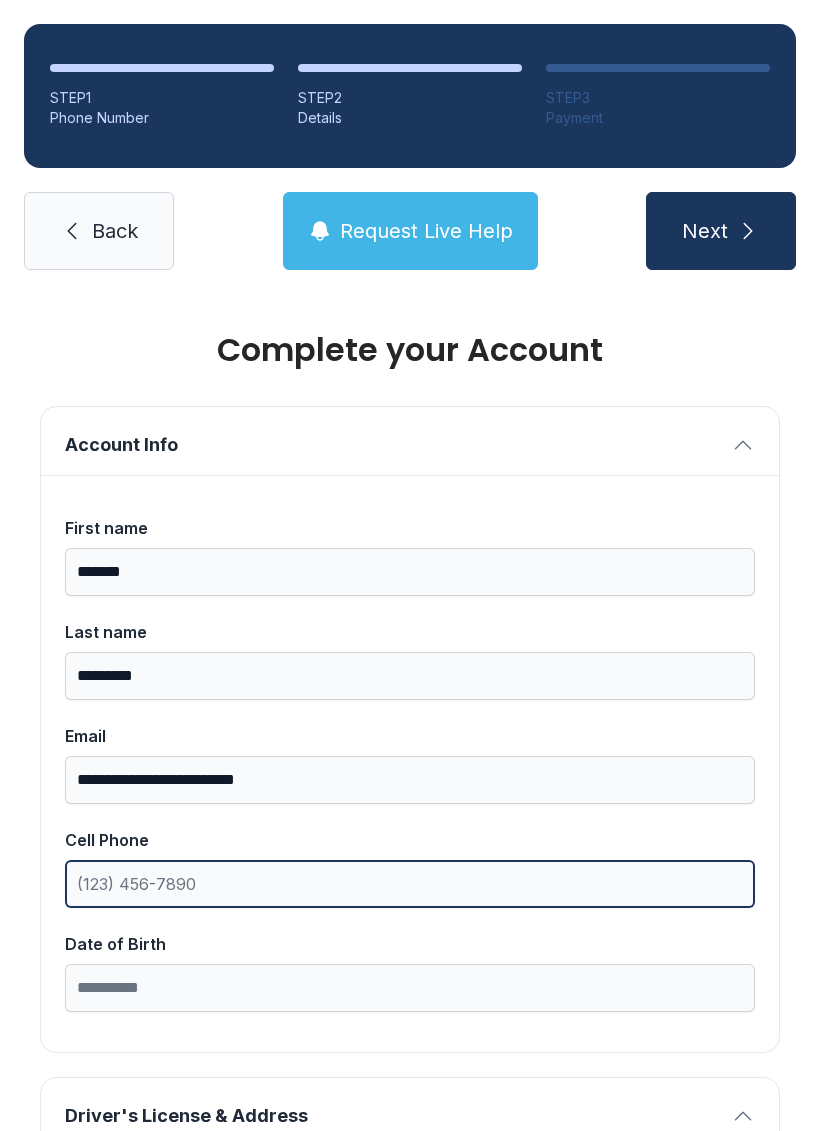 click on "Cell Phone" at bounding box center (410, 884) 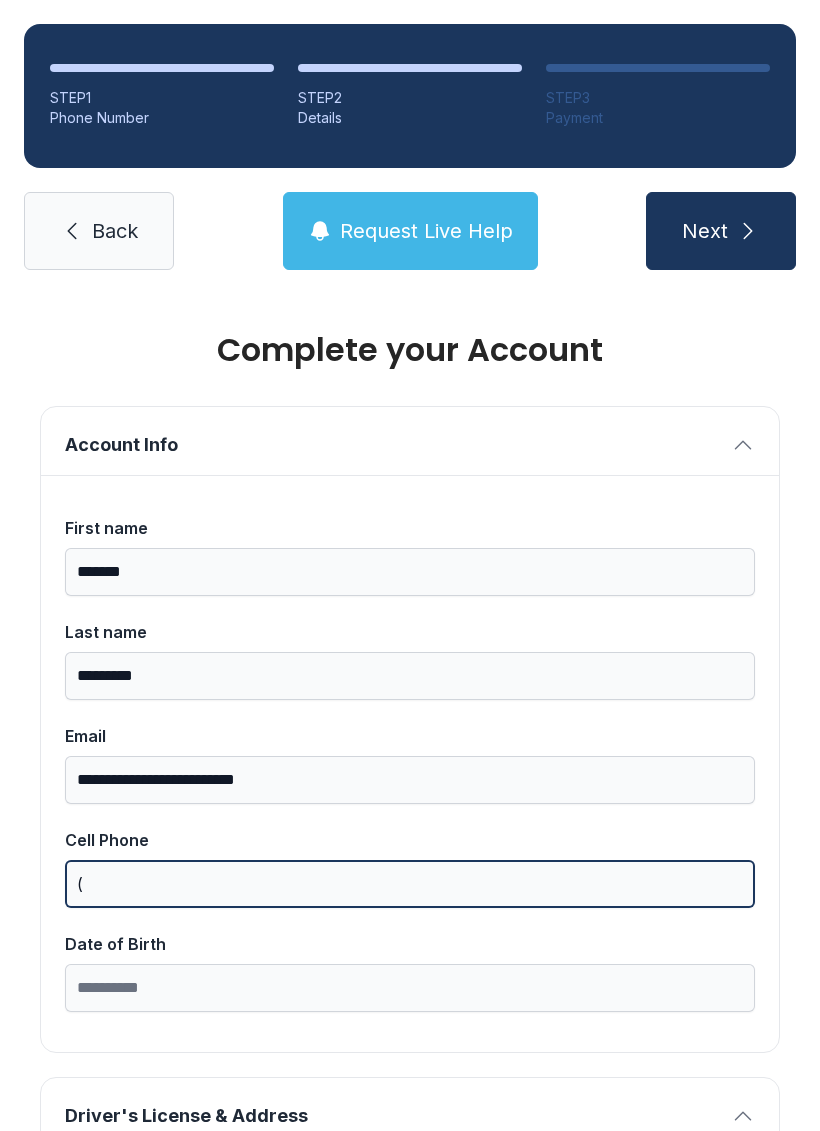 scroll, scrollTop: 49, scrollLeft: 0, axis: vertical 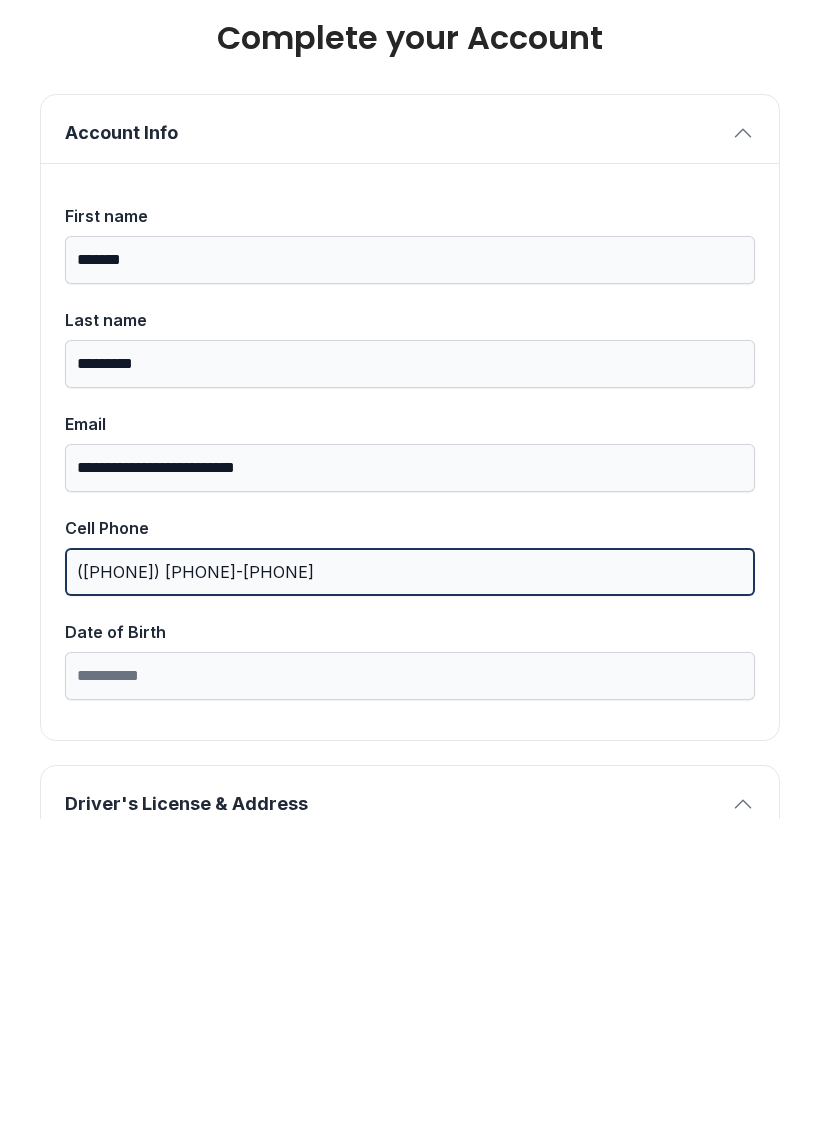 type on "([PHONE]) [PHONE]-[PHONE]" 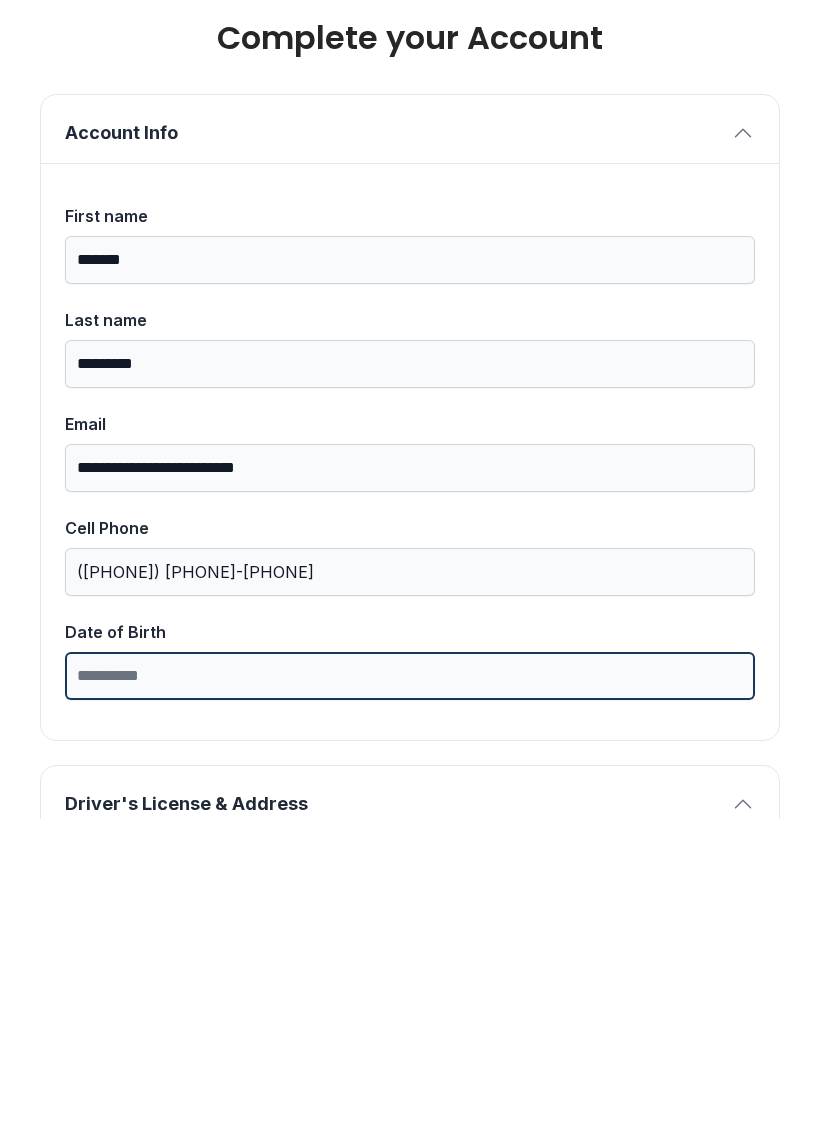 click on "Date of Birth" at bounding box center (410, 988) 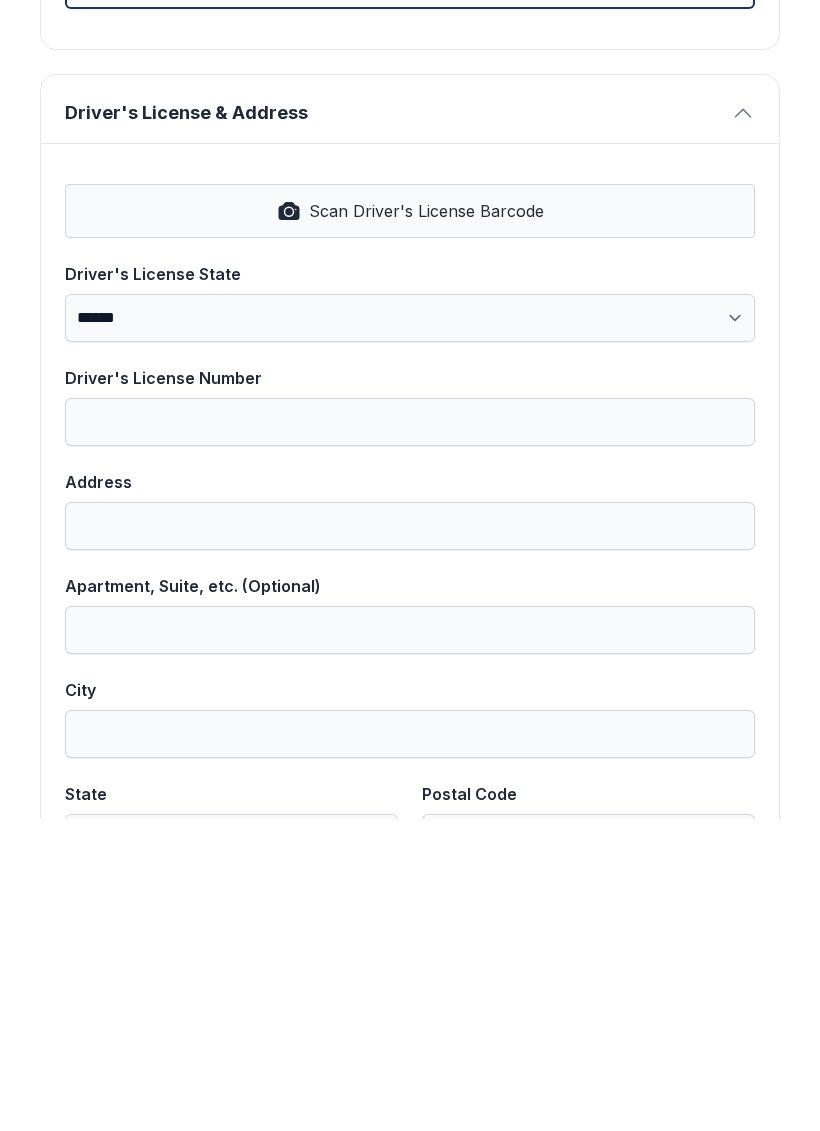 scroll, scrollTop: 693, scrollLeft: 0, axis: vertical 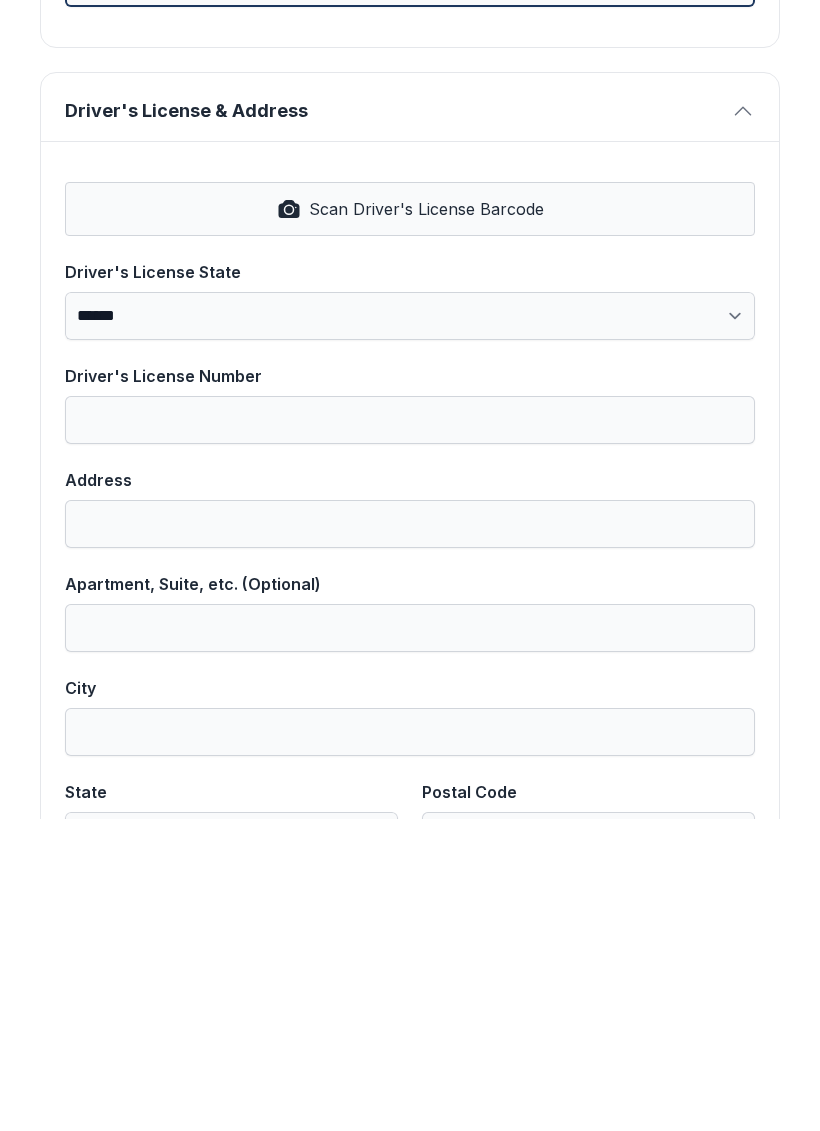 type on "**********" 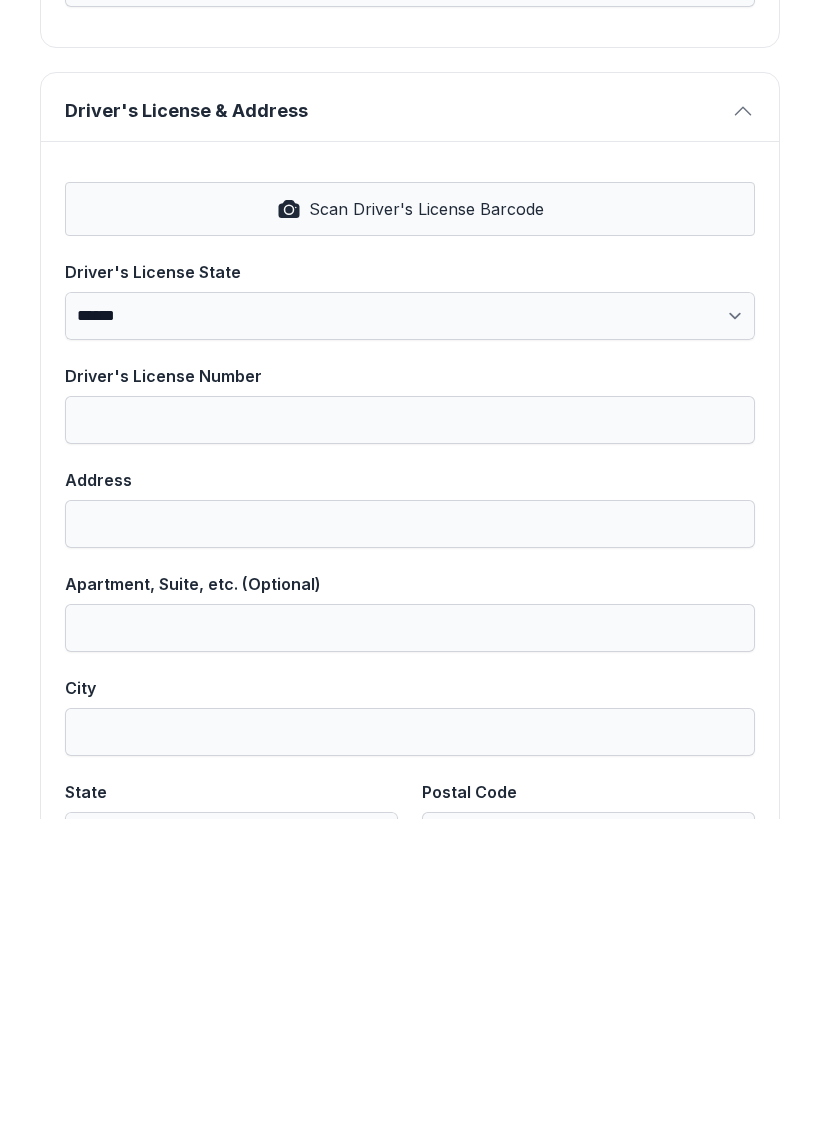 click on "Scan Driver's License Barcode" at bounding box center (426, 521) 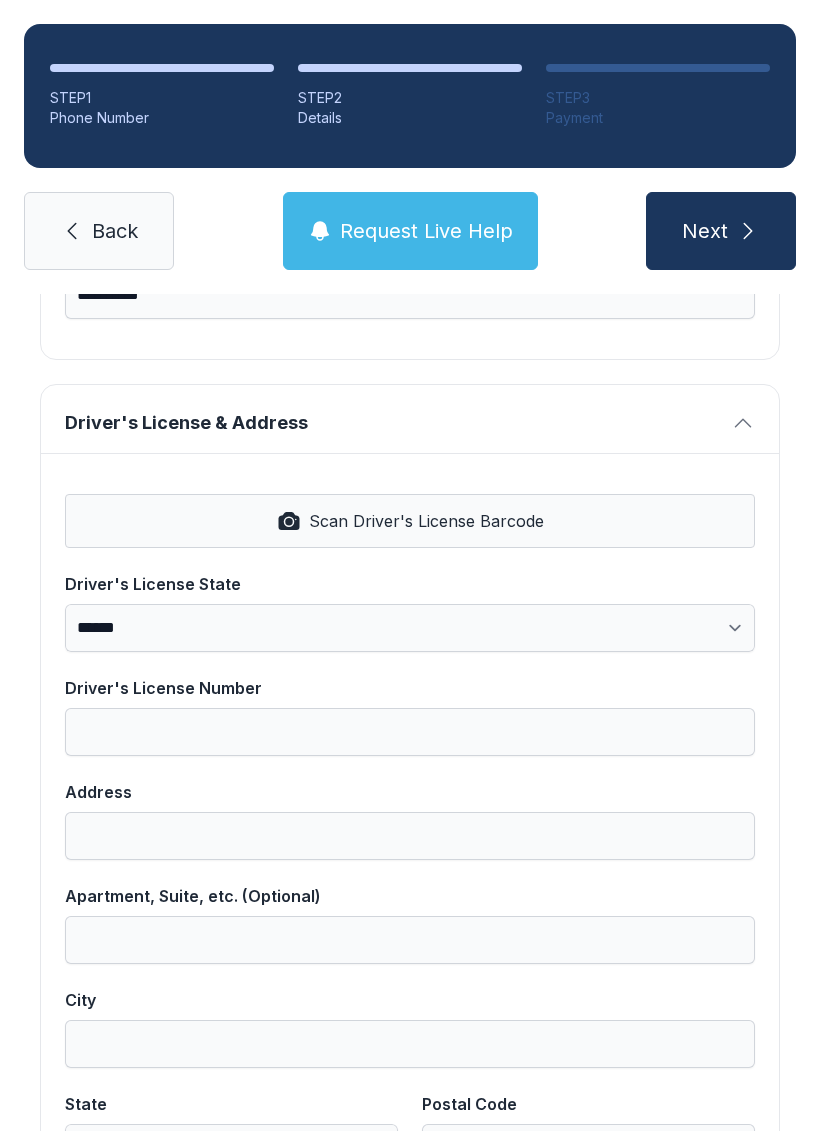 select on "**" 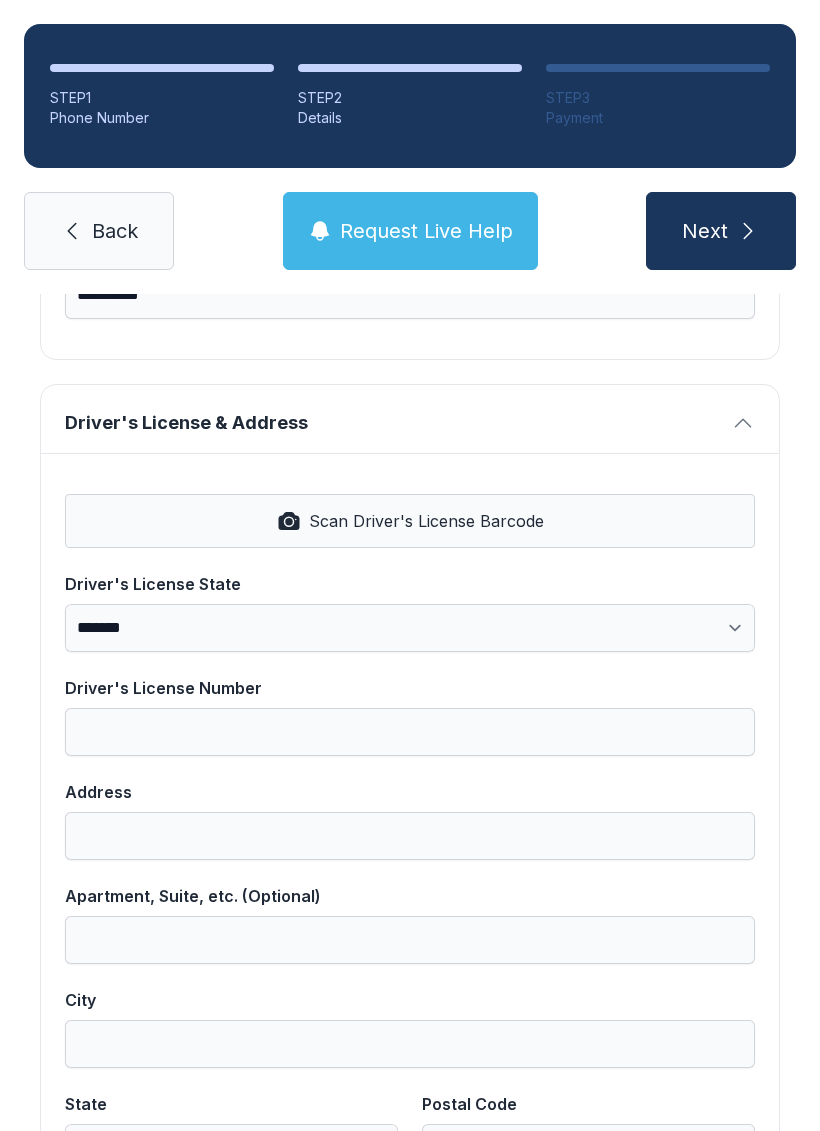 type on "**********" 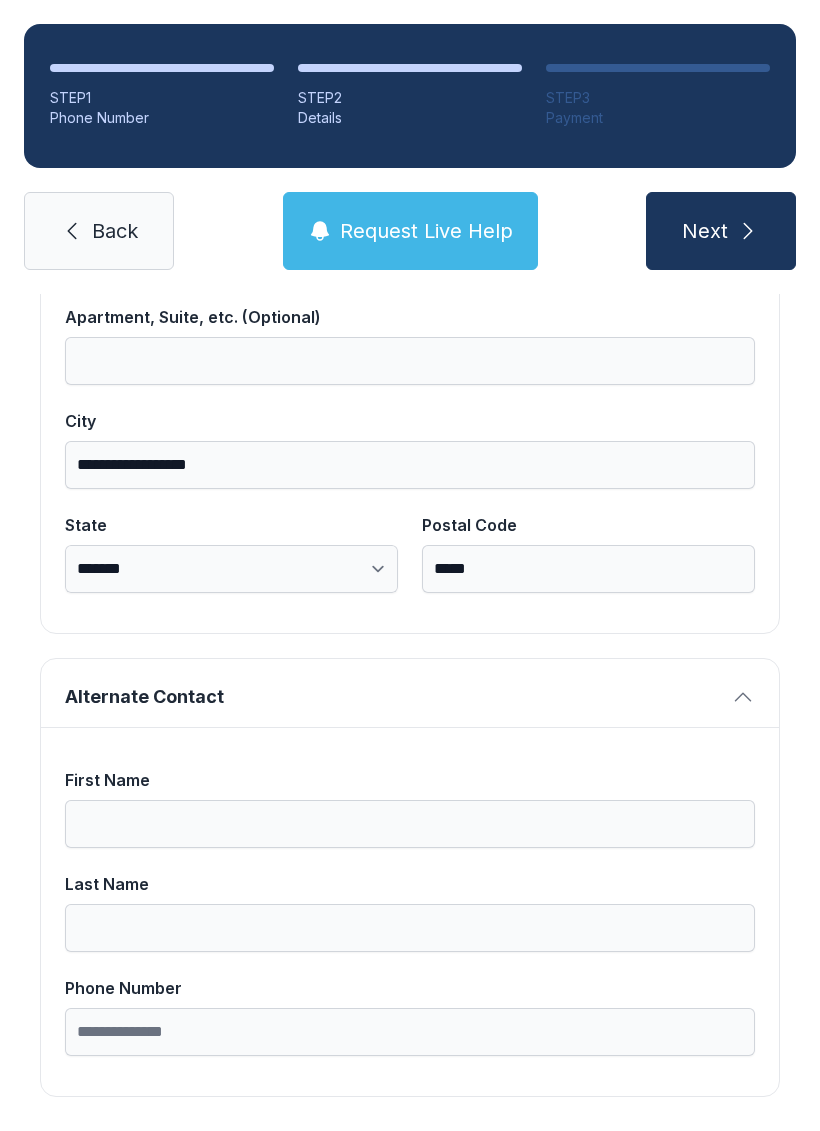 scroll, scrollTop: 1269, scrollLeft: 0, axis: vertical 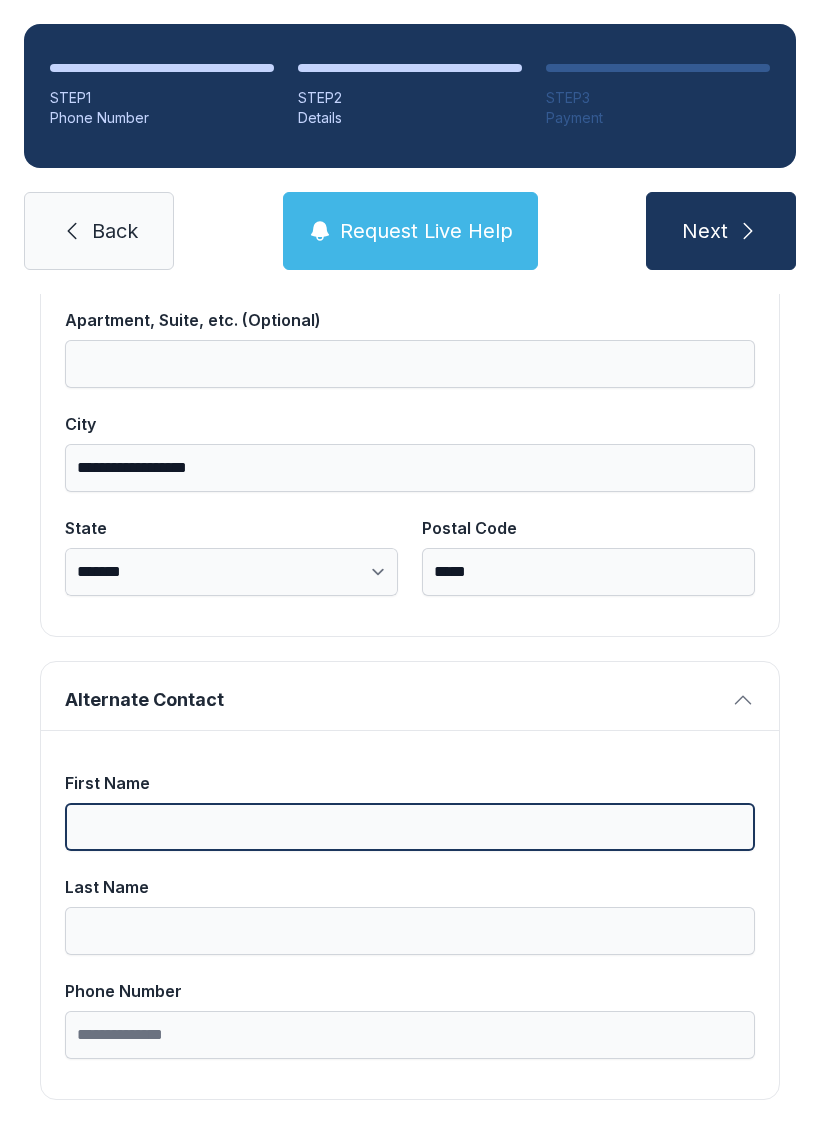 click on "First Name" at bounding box center [410, 827] 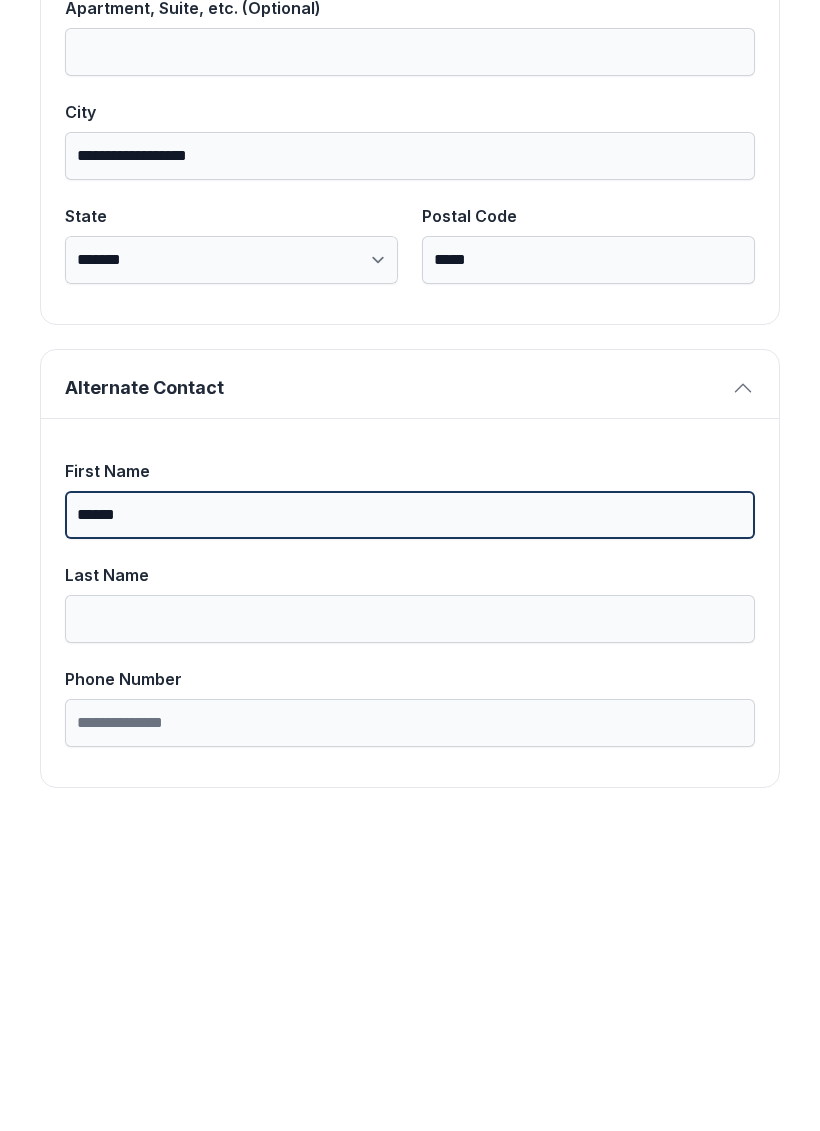 type on "******" 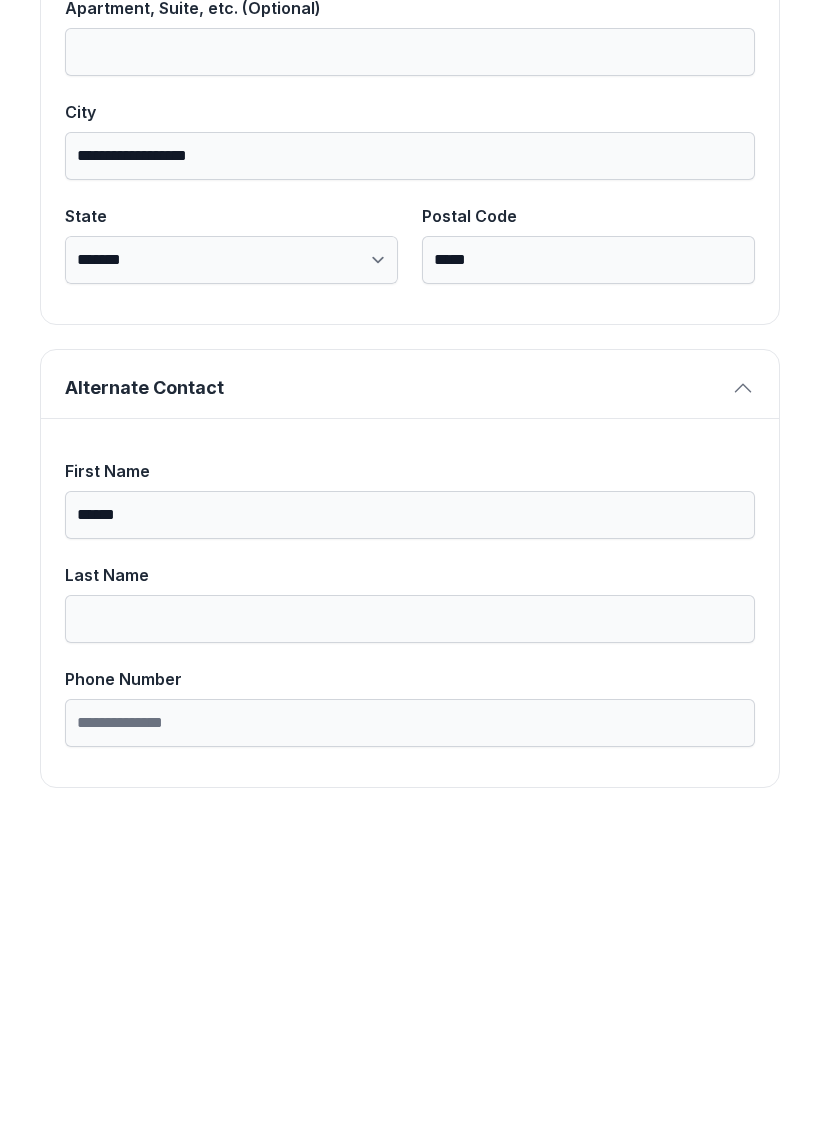 click on "Last Name" at bounding box center [410, 931] 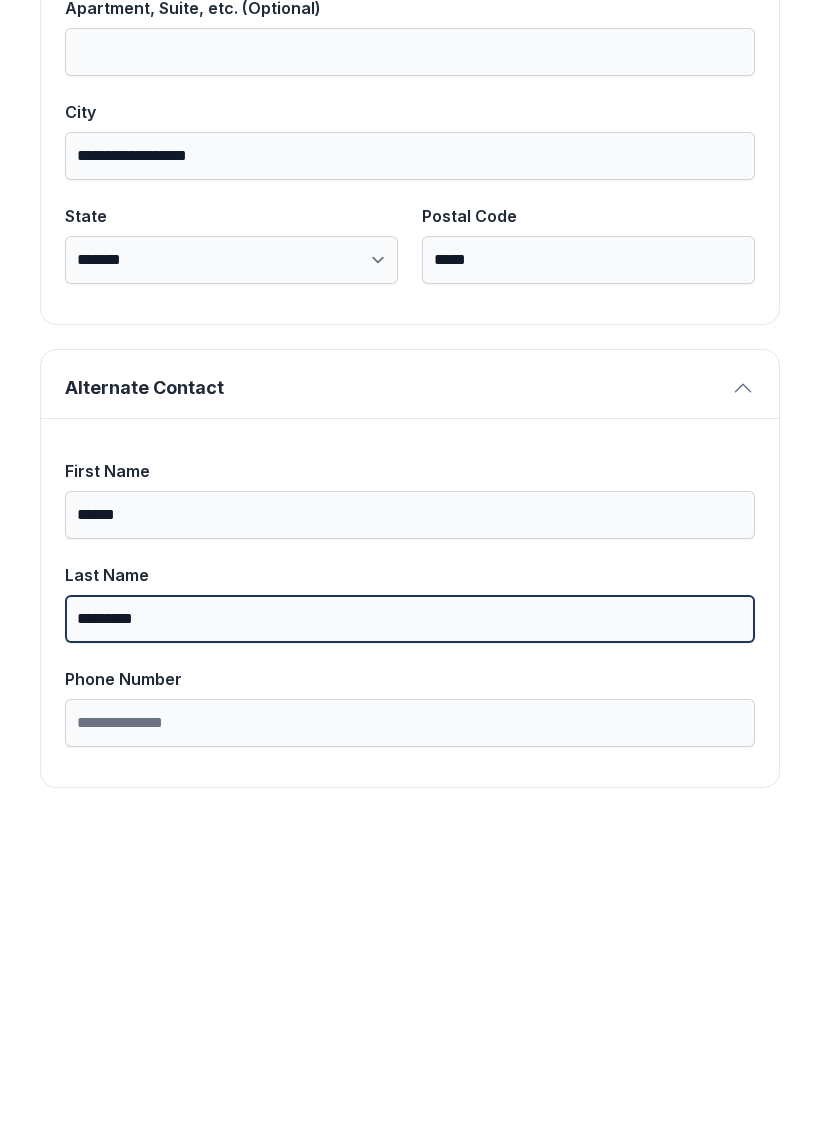 type on "*********" 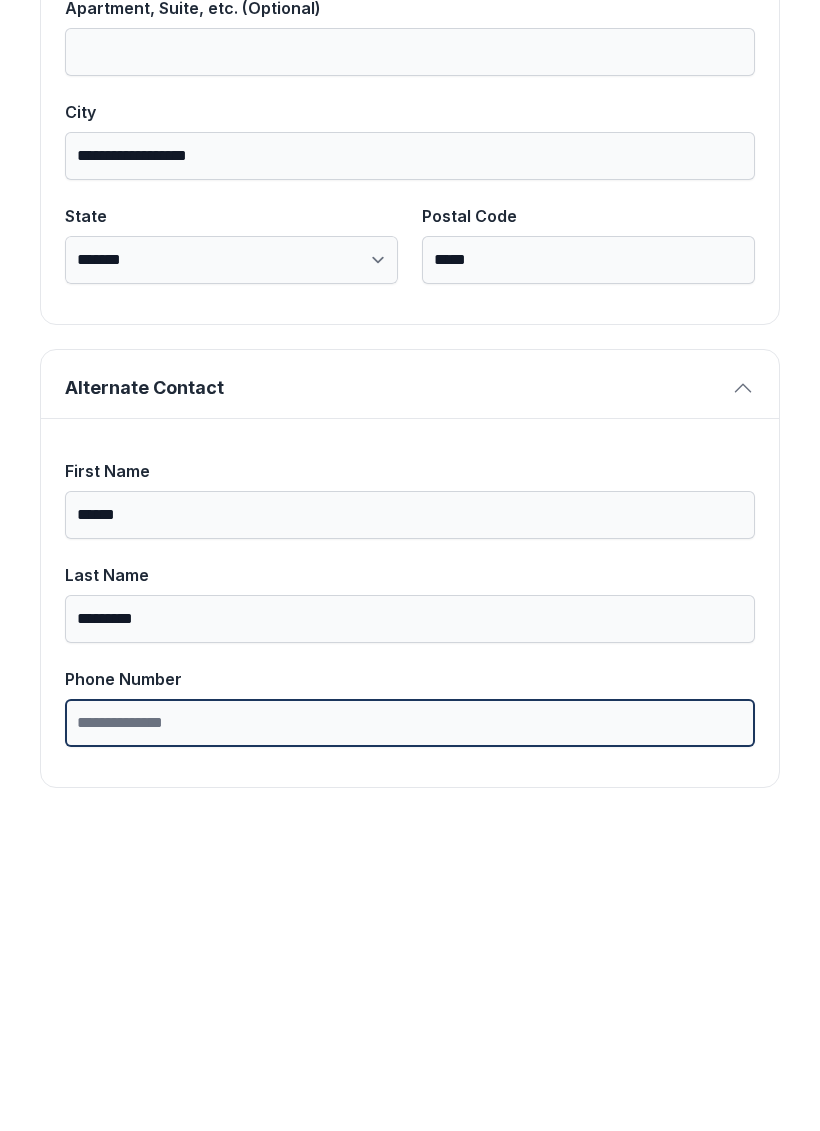 click on "Phone Number" at bounding box center [410, 1035] 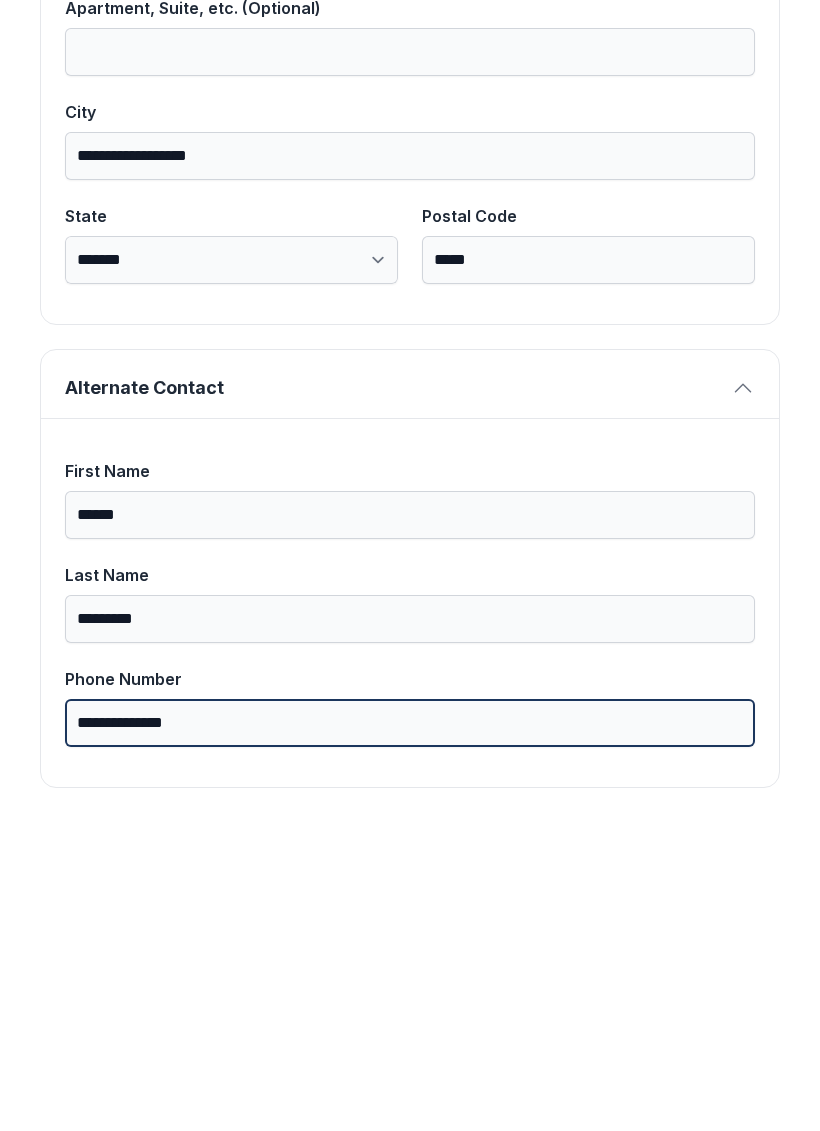 type on "**********" 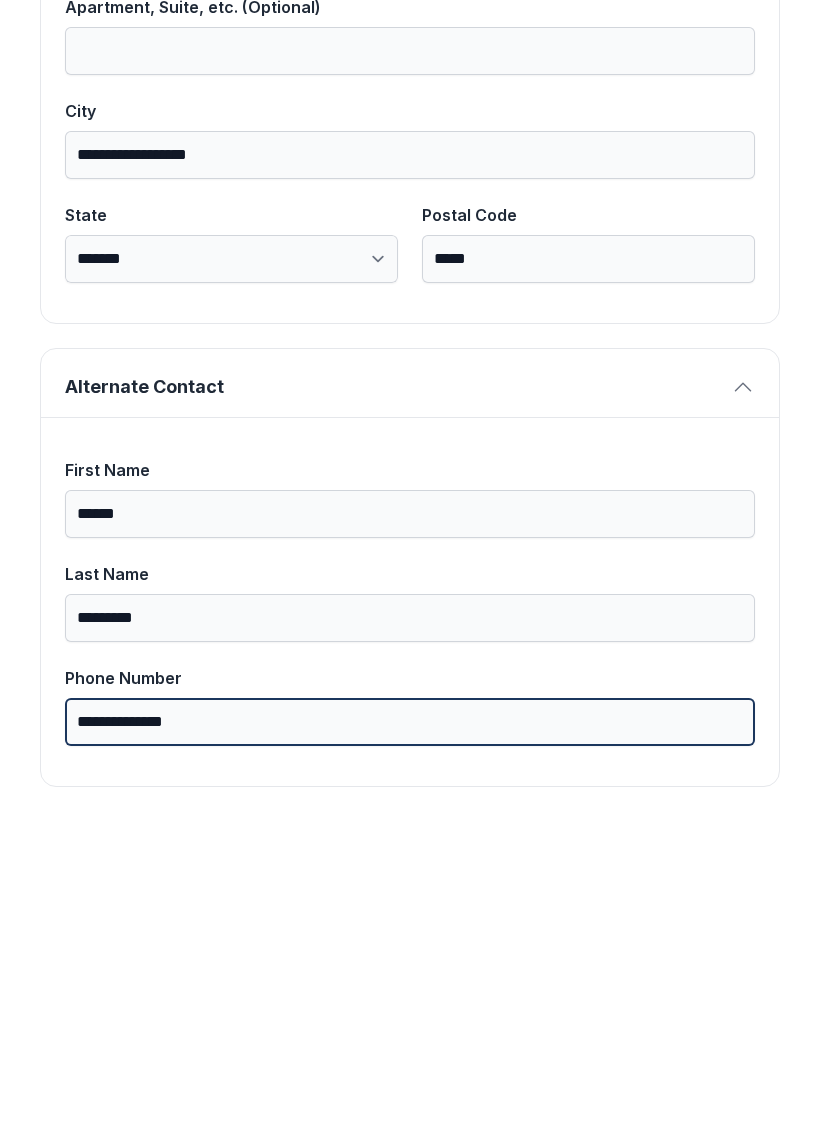 scroll, scrollTop: 1269, scrollLeft: 0, axis: vertical 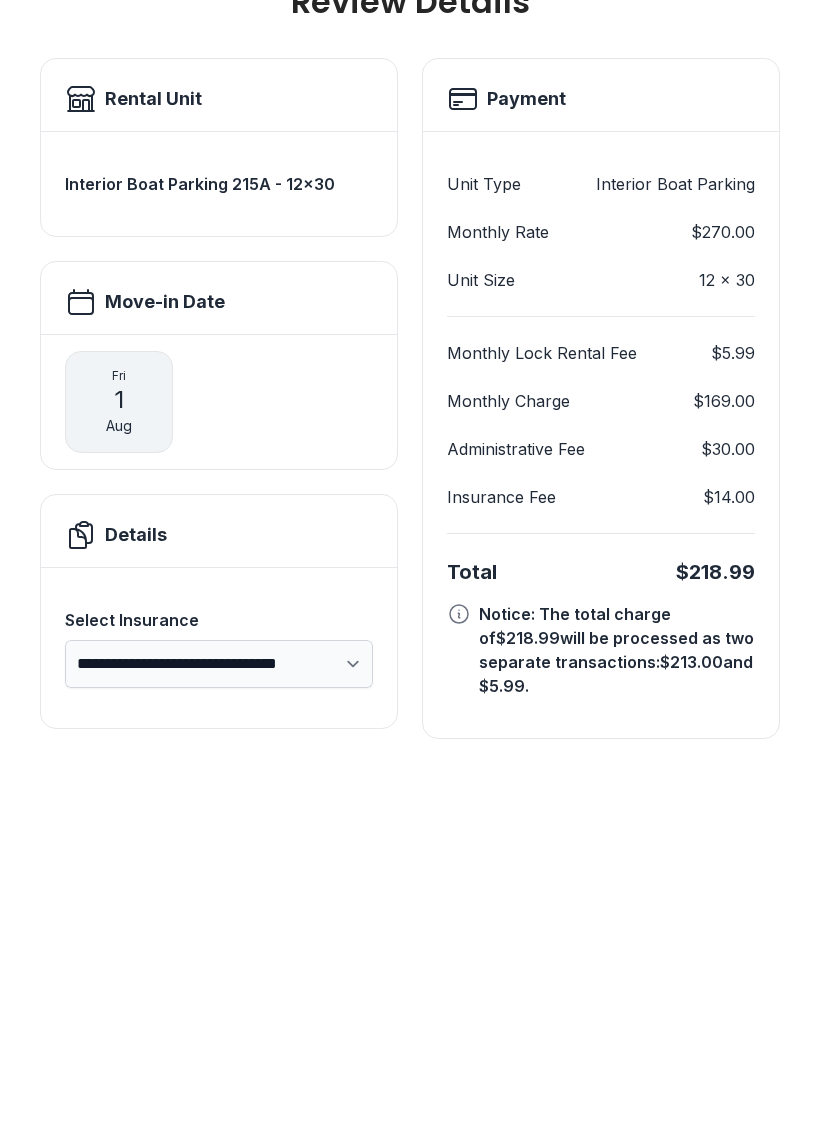 click on "**********" at bounding box center [410, 694] 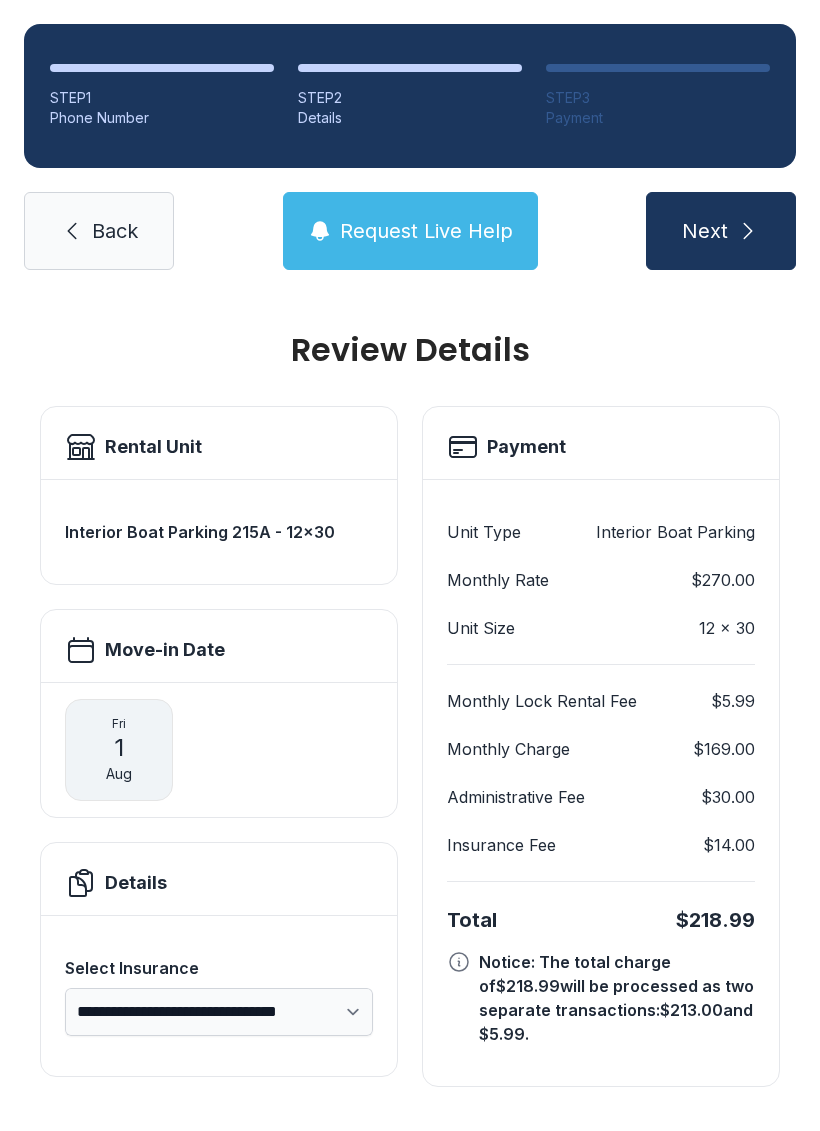 click on "Request Live Help" at bounding box center (426, 231) 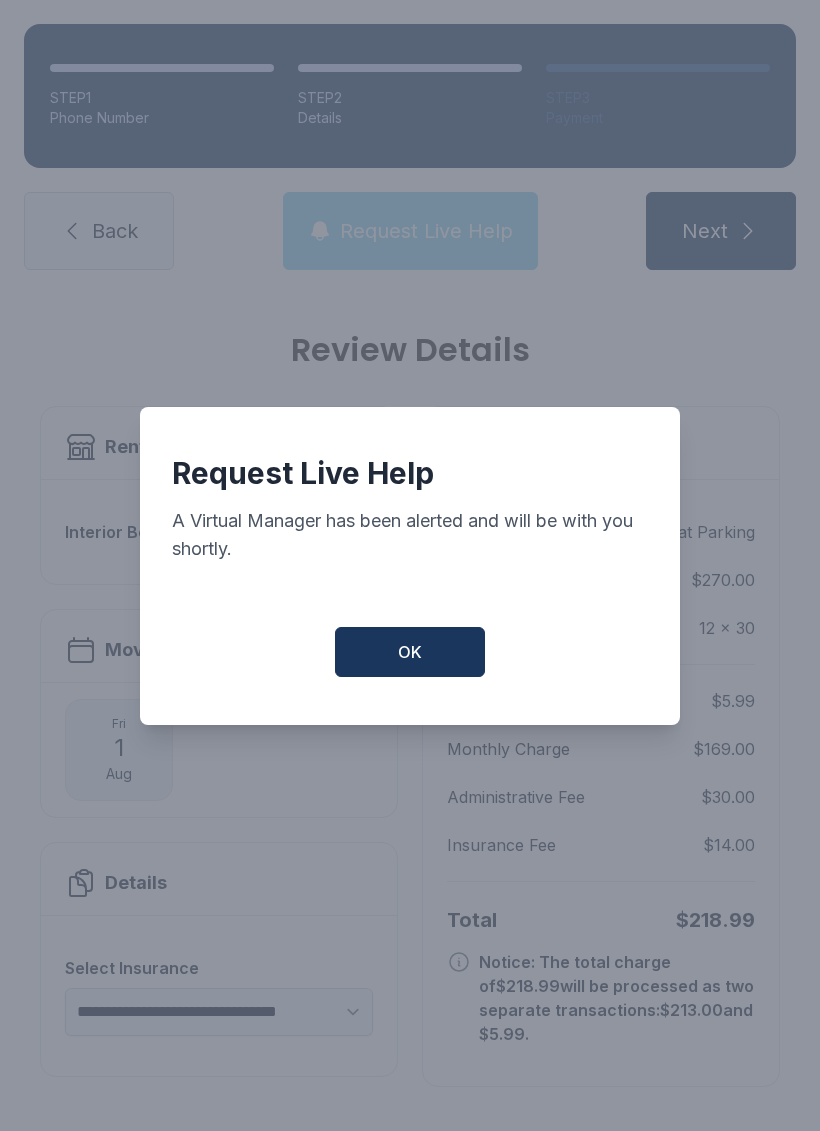 click on "OK" at bounding box center [410, 652] 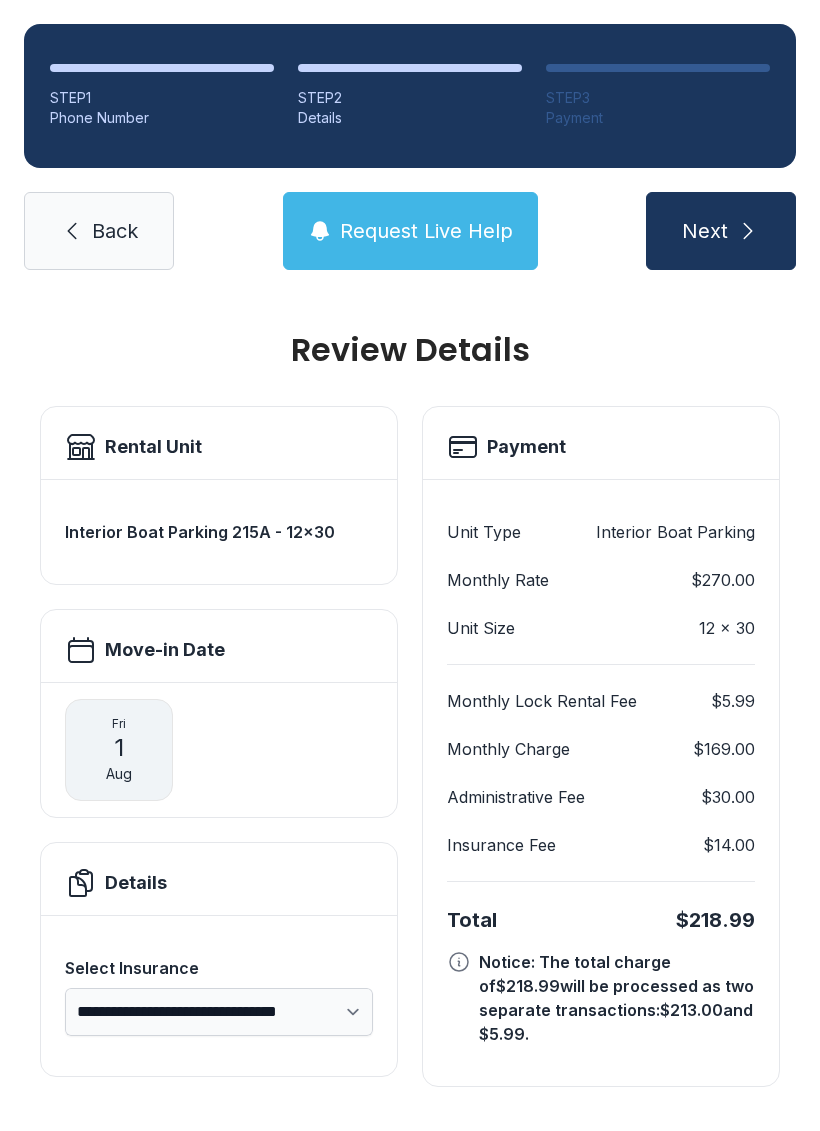 click on "**********" at bounding box center (219, 1012) 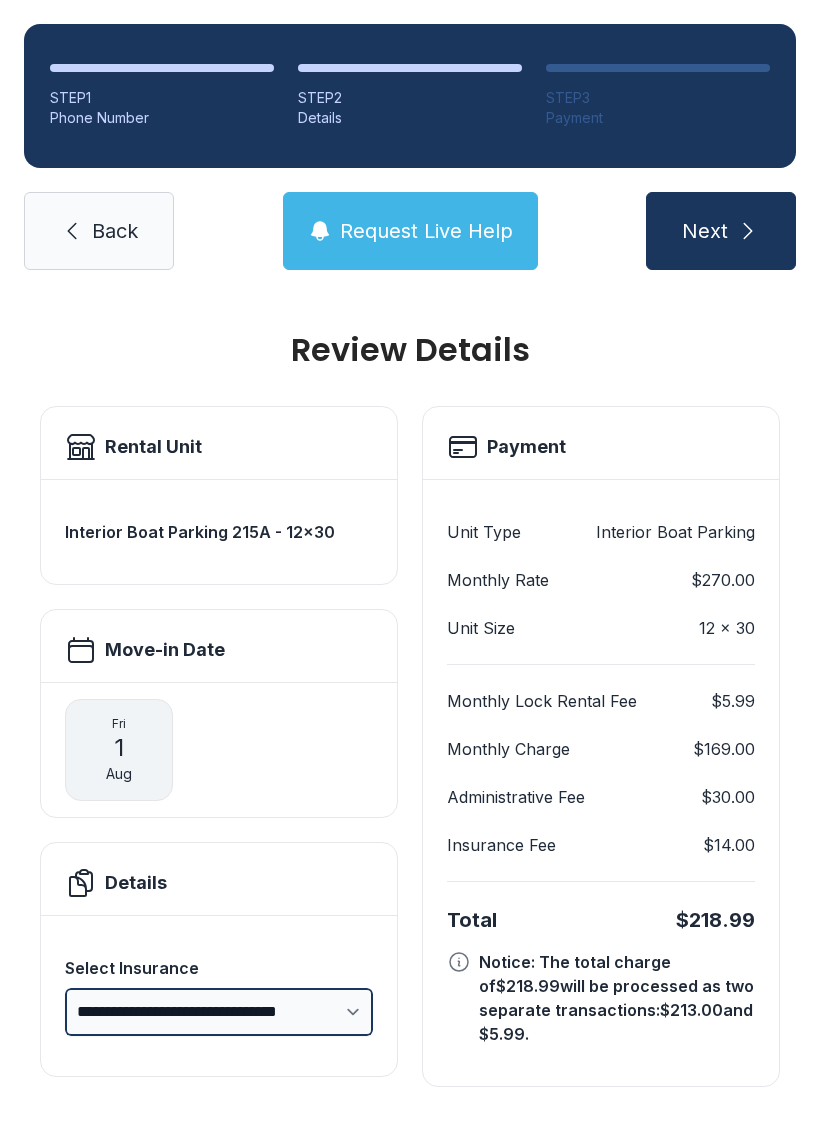 click on "**********" at bounding box center (219, 1012) 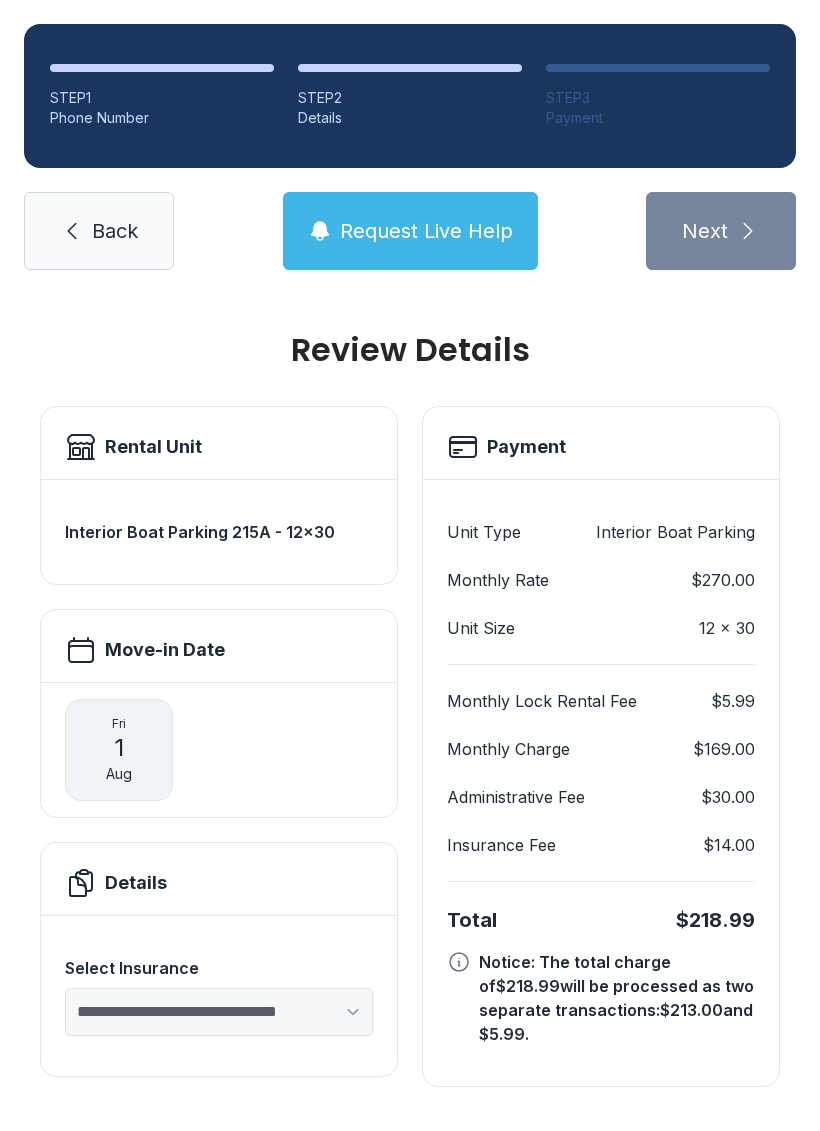 select on "****" 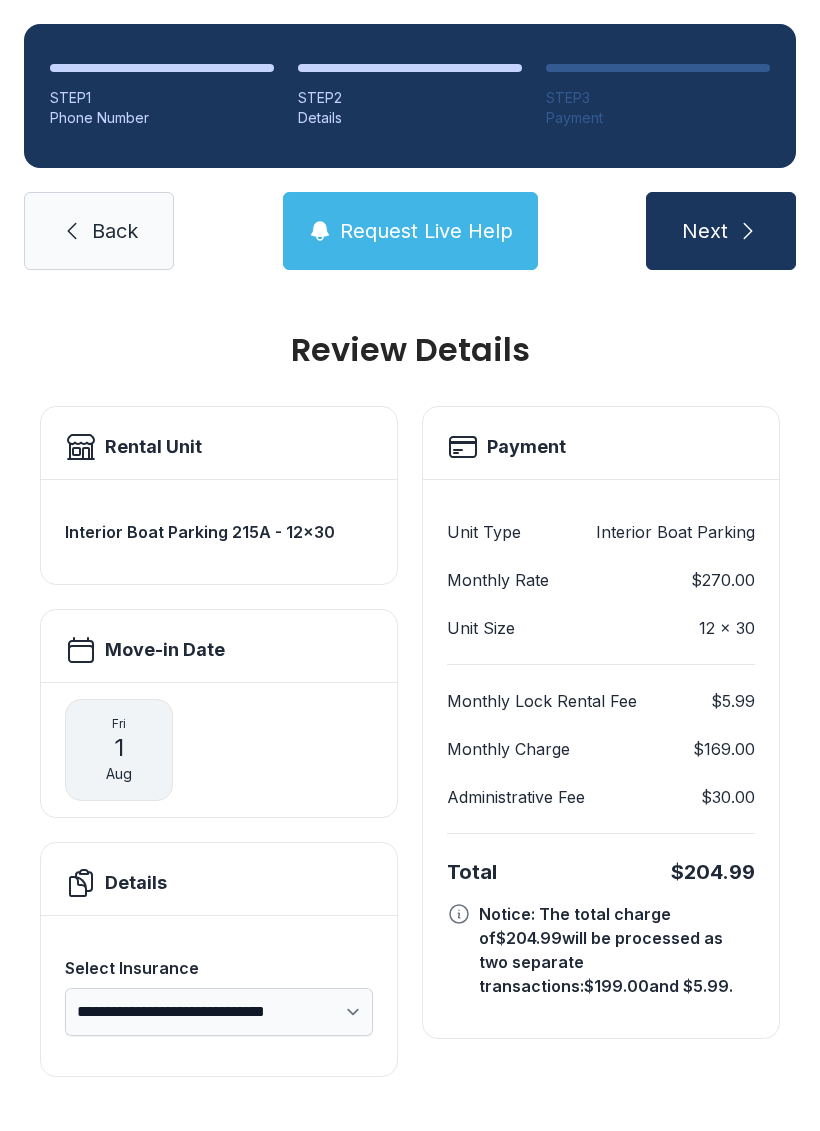 click on "Next" at bounding box center [721, 231] 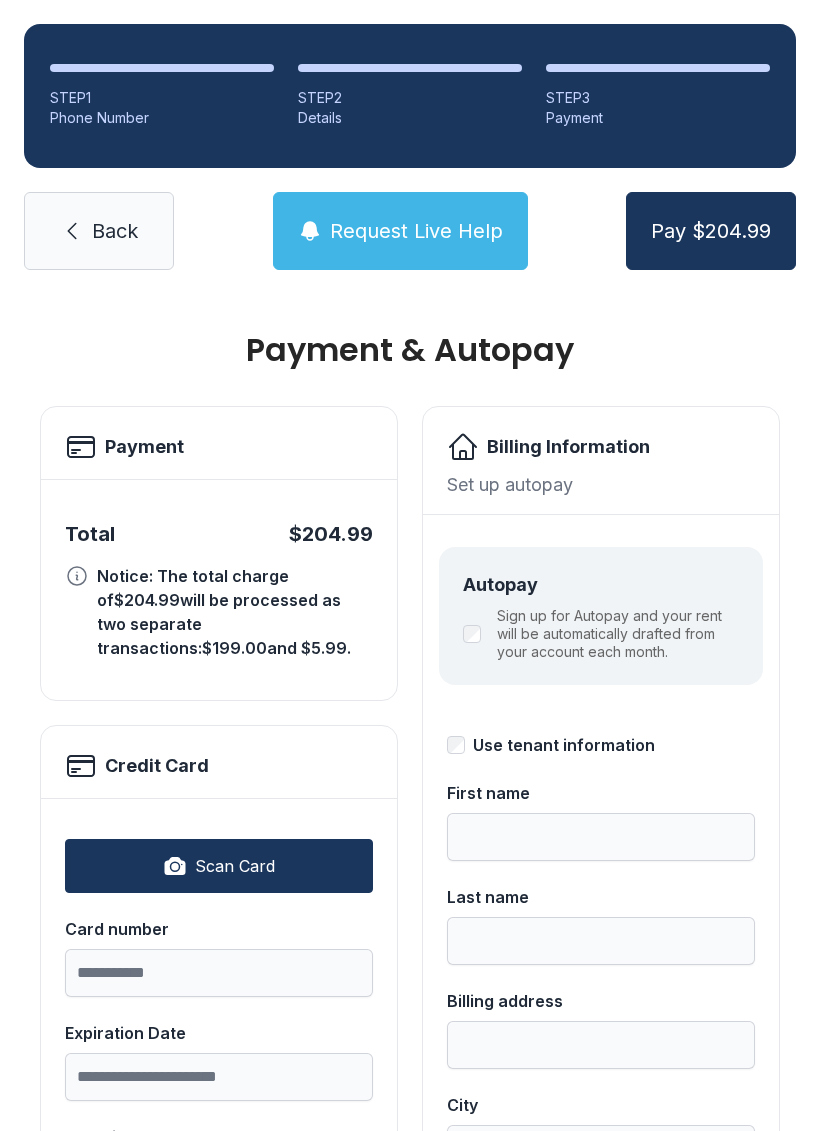 scroll, scrollTop: 0, scrollLeft: 0, axis: both 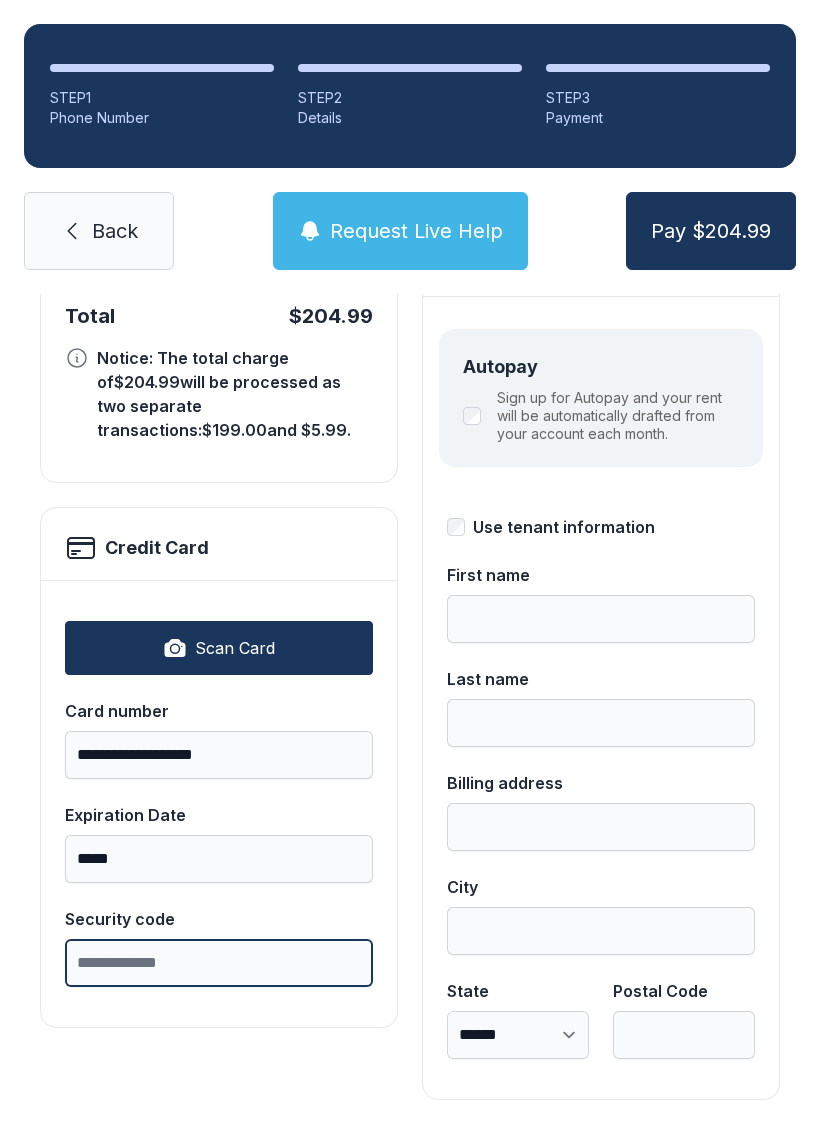 click on "Security code" at bounding box center (219, 963) 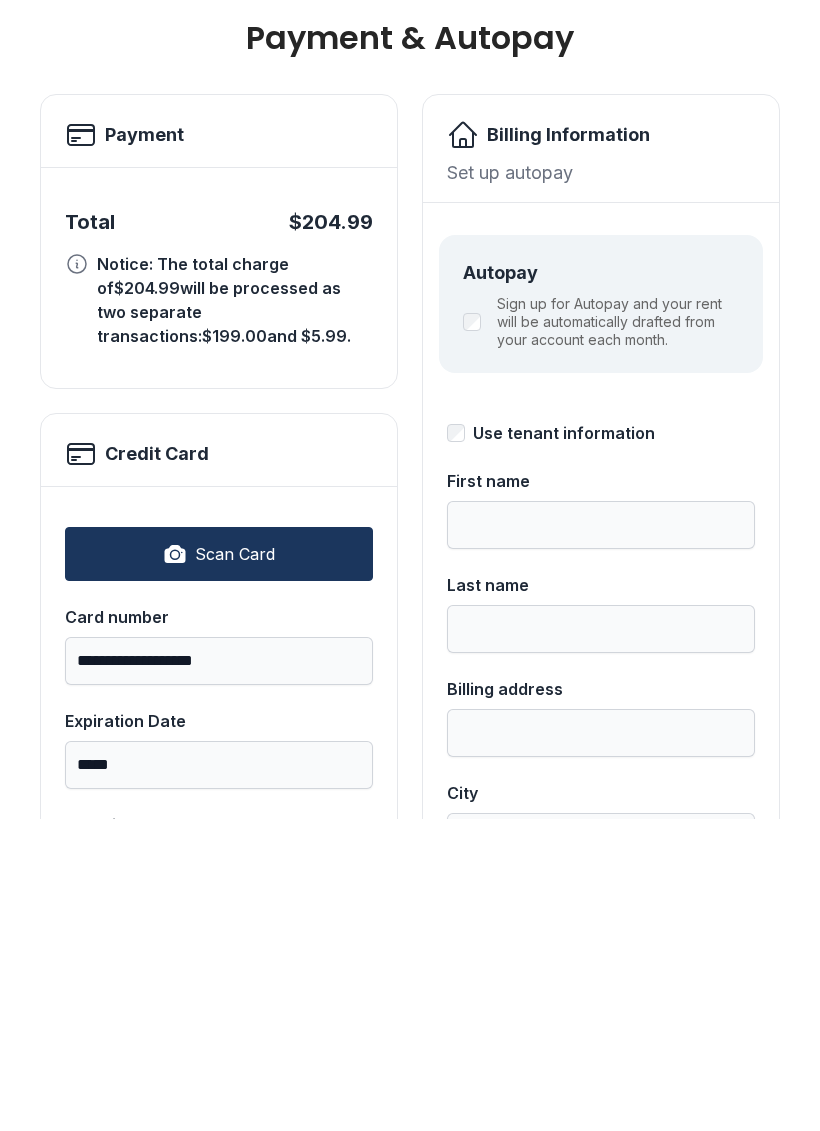 scroll, scrollTop: 43, scrollLeft: 0, axis: vertical 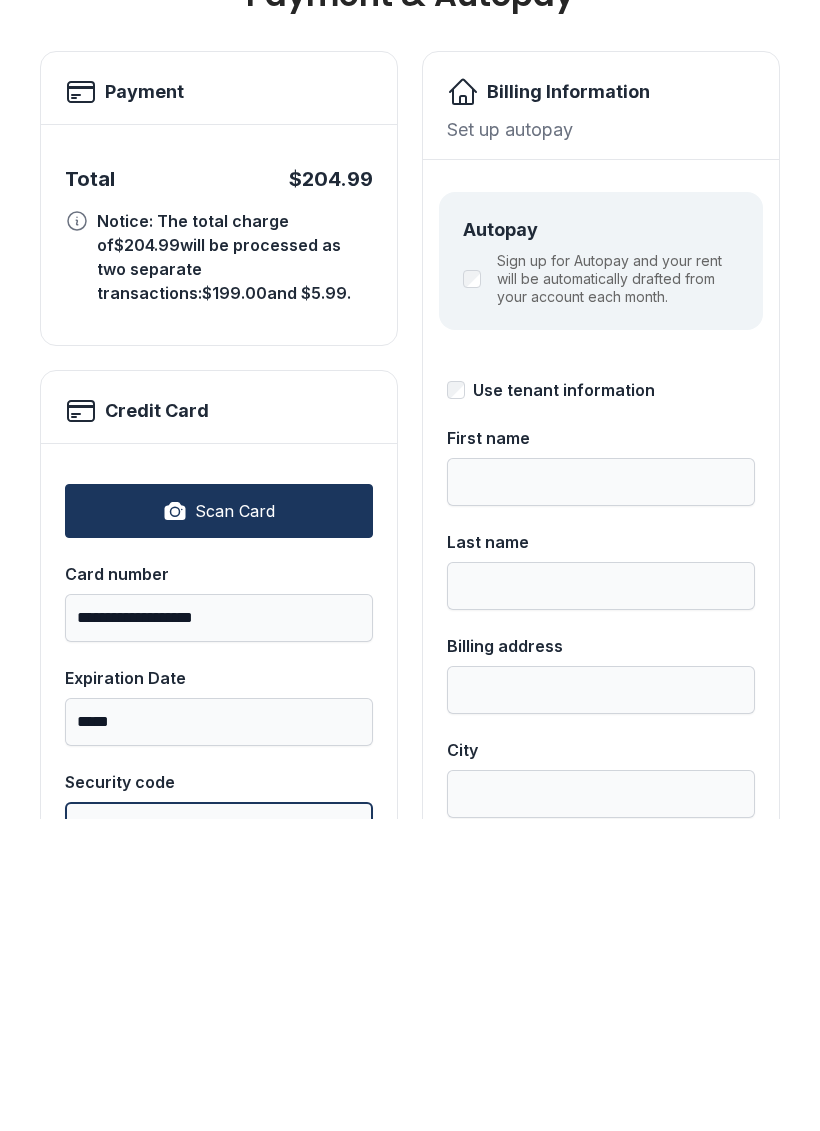 type on "***" 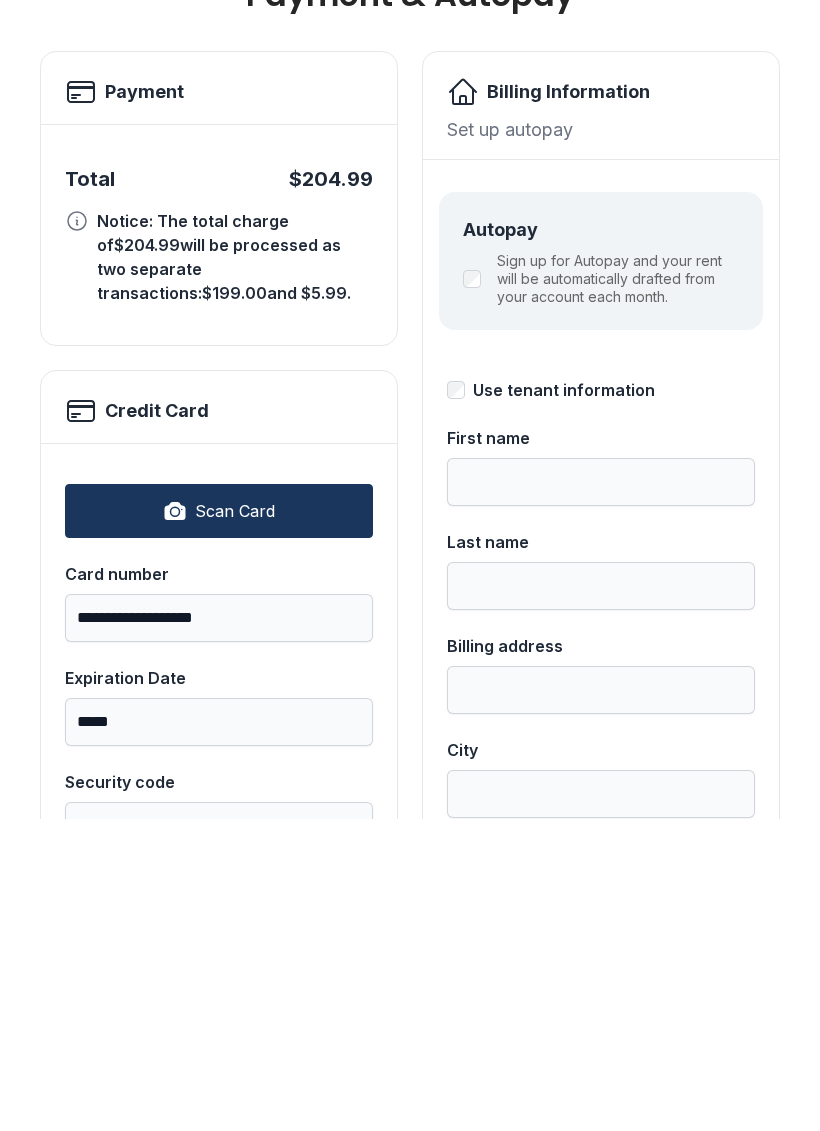 type on "*******" 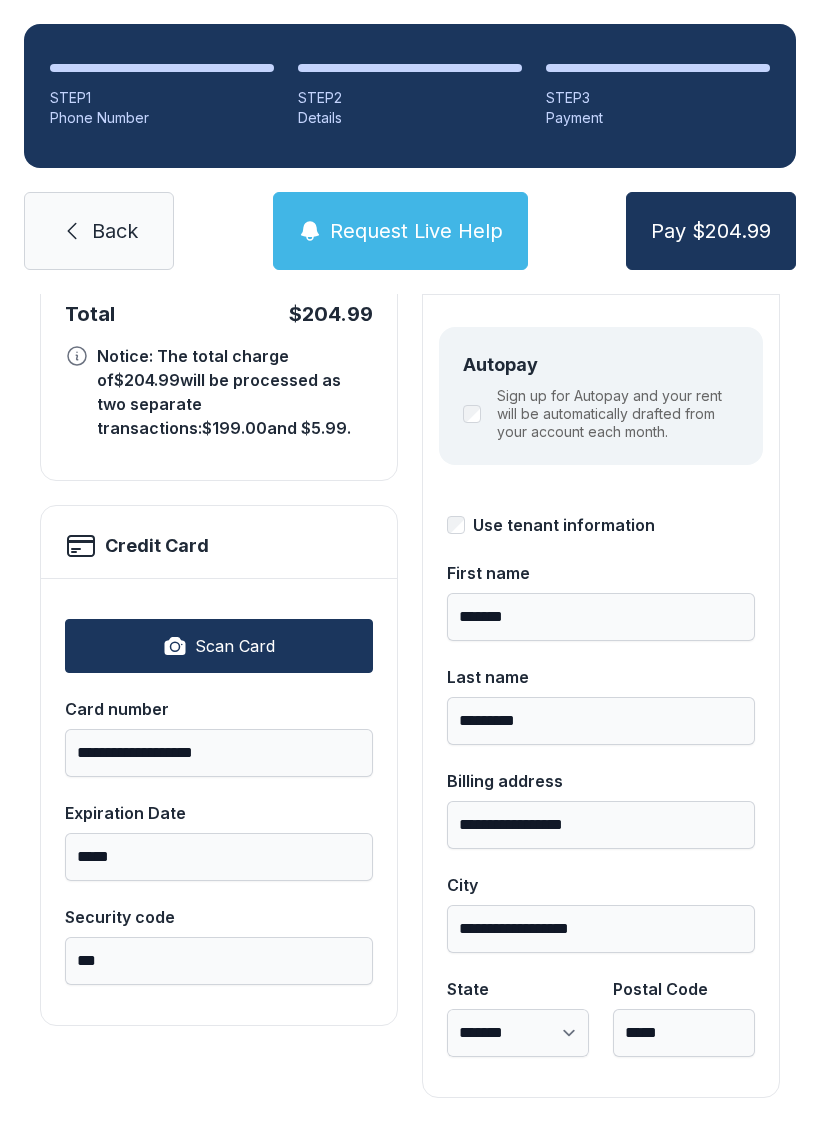 scroll, scrollTop: 218, scrollLeft: 0, axis: vertical 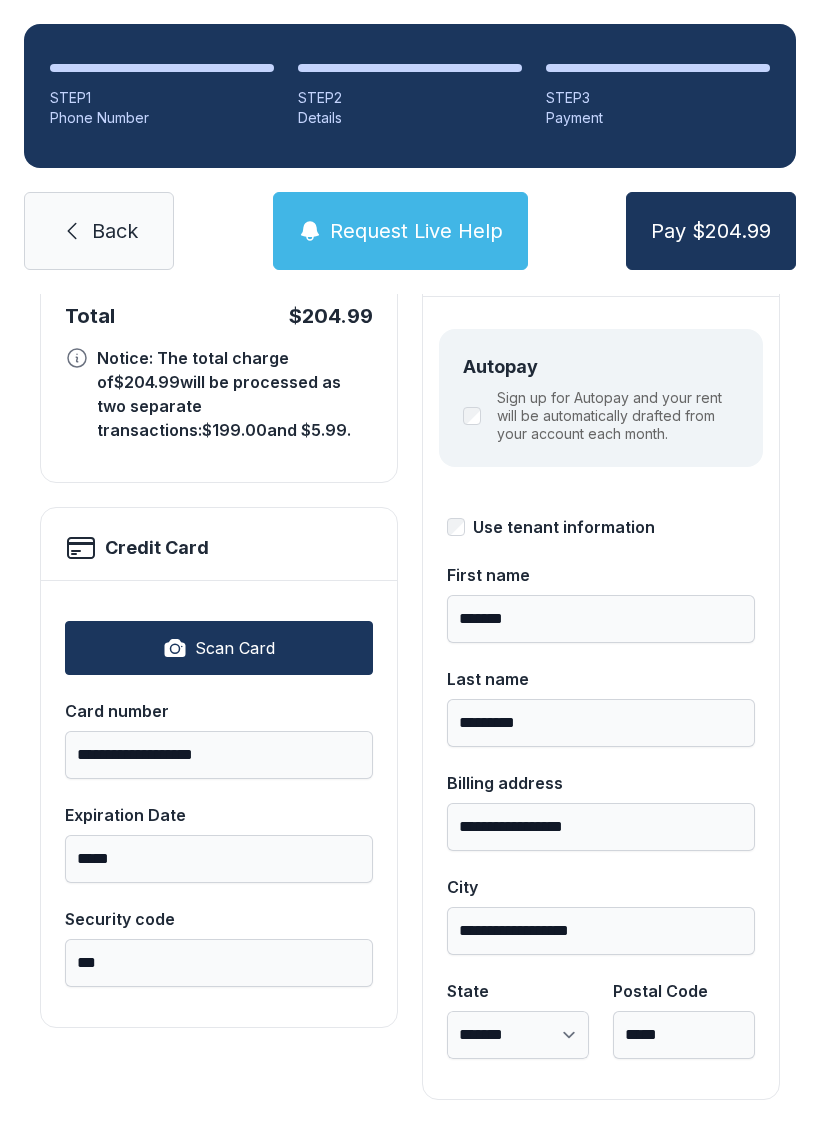 click on "Pay $204.99" at bounding box center (711, 231) 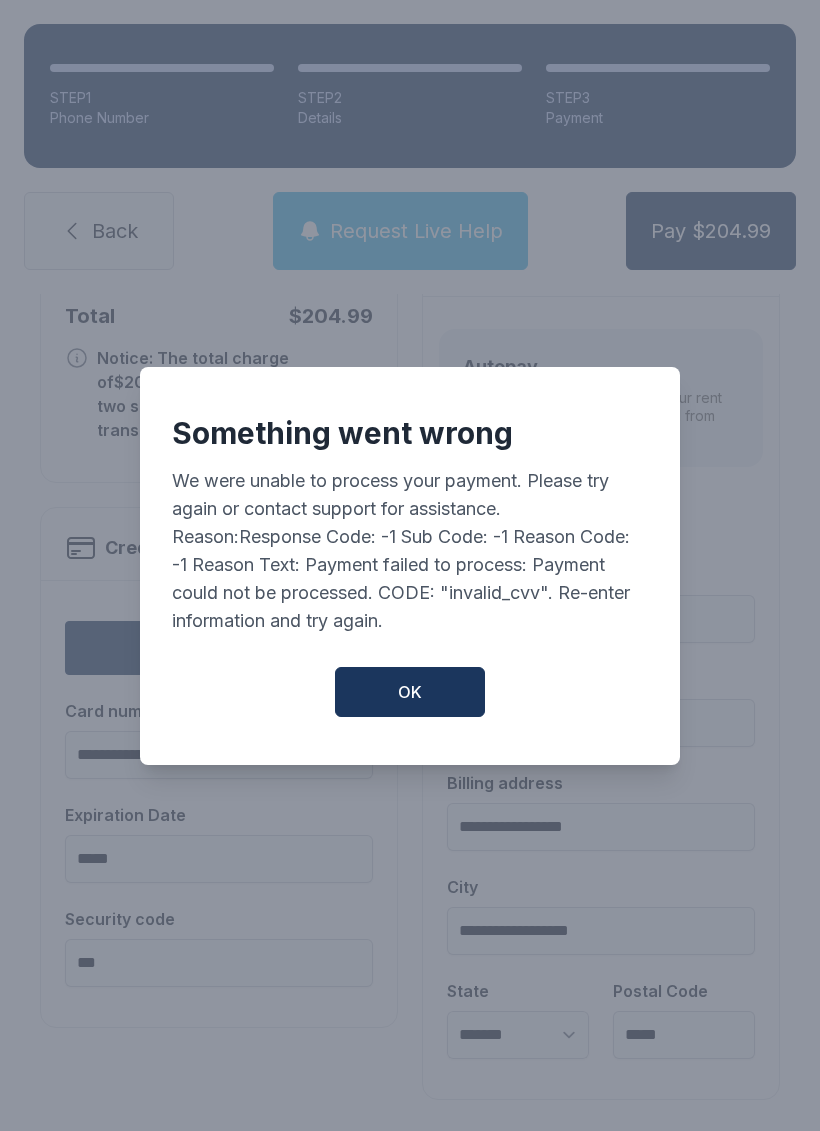 click on "OK" at bounding box center (410, 692) 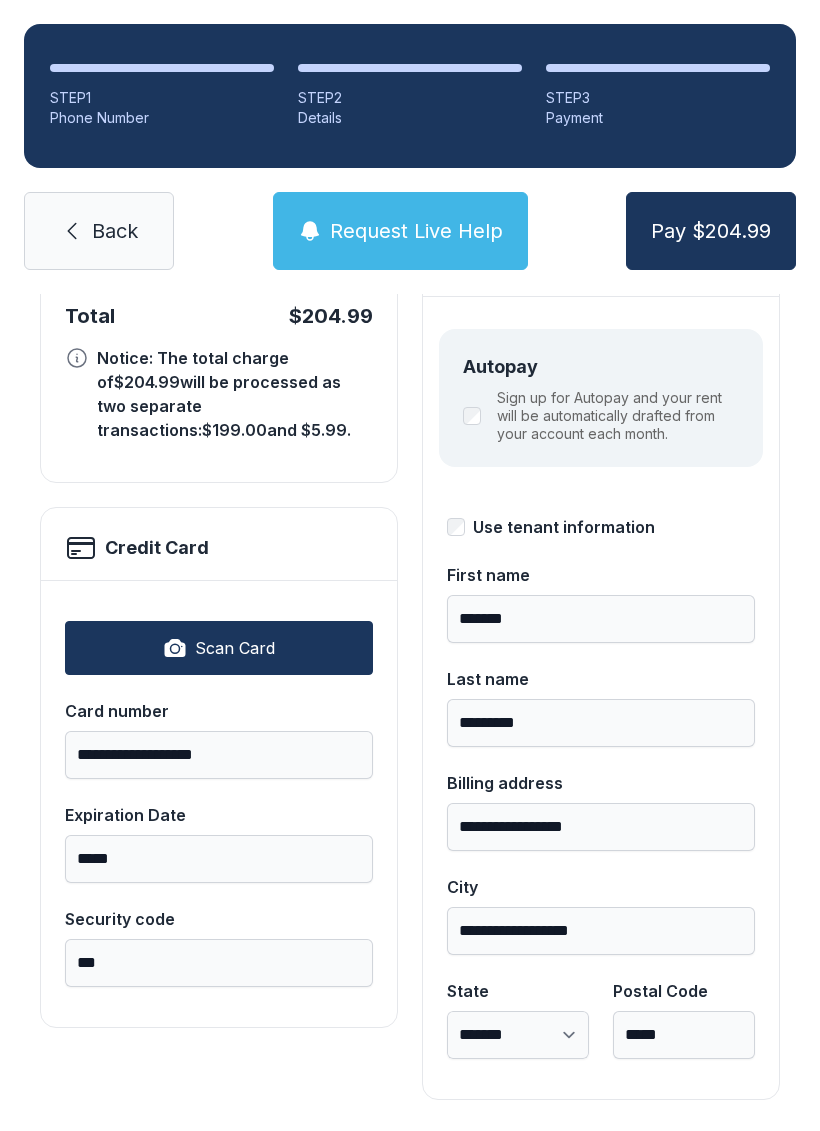 click on "Pay $204.99" at bounding box center (711, 231) 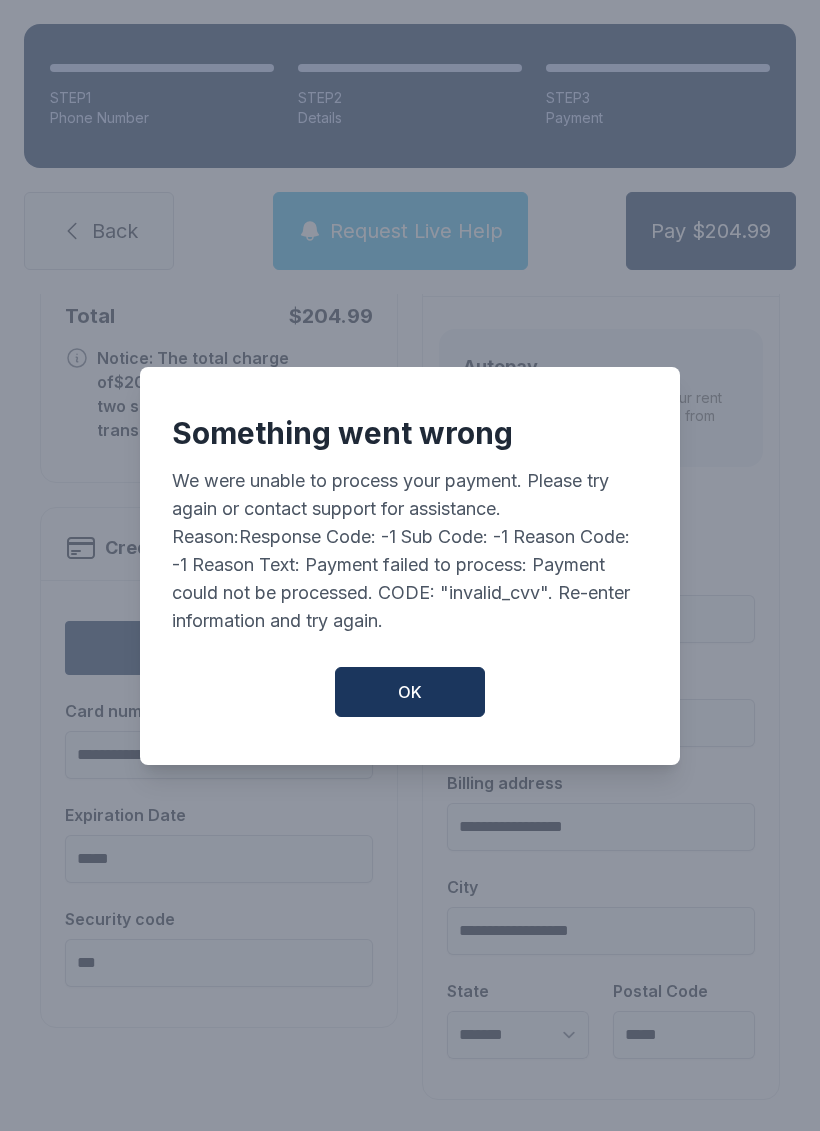 click on "Something went wrong We were unable to process your payment. Please try again or contact support for assistance. Reason:  Response Code: -1
Sub Code: -1
Reason Code: -1
Reason Text: Payment failed to process:
Payment could not be processed. CODE: "invalid_cvv". Re-enter information and try again. OK" at bounding box center [410, 566] 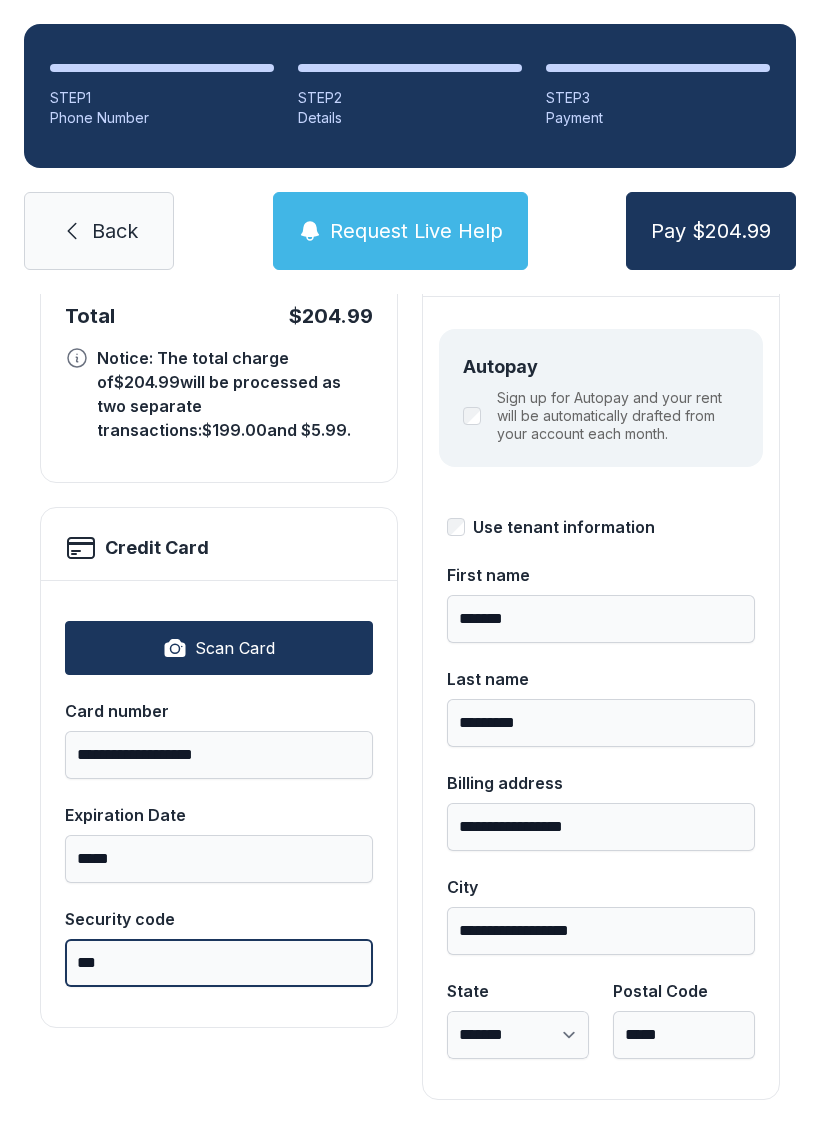 click on "***" at bounding box center [219, 963] 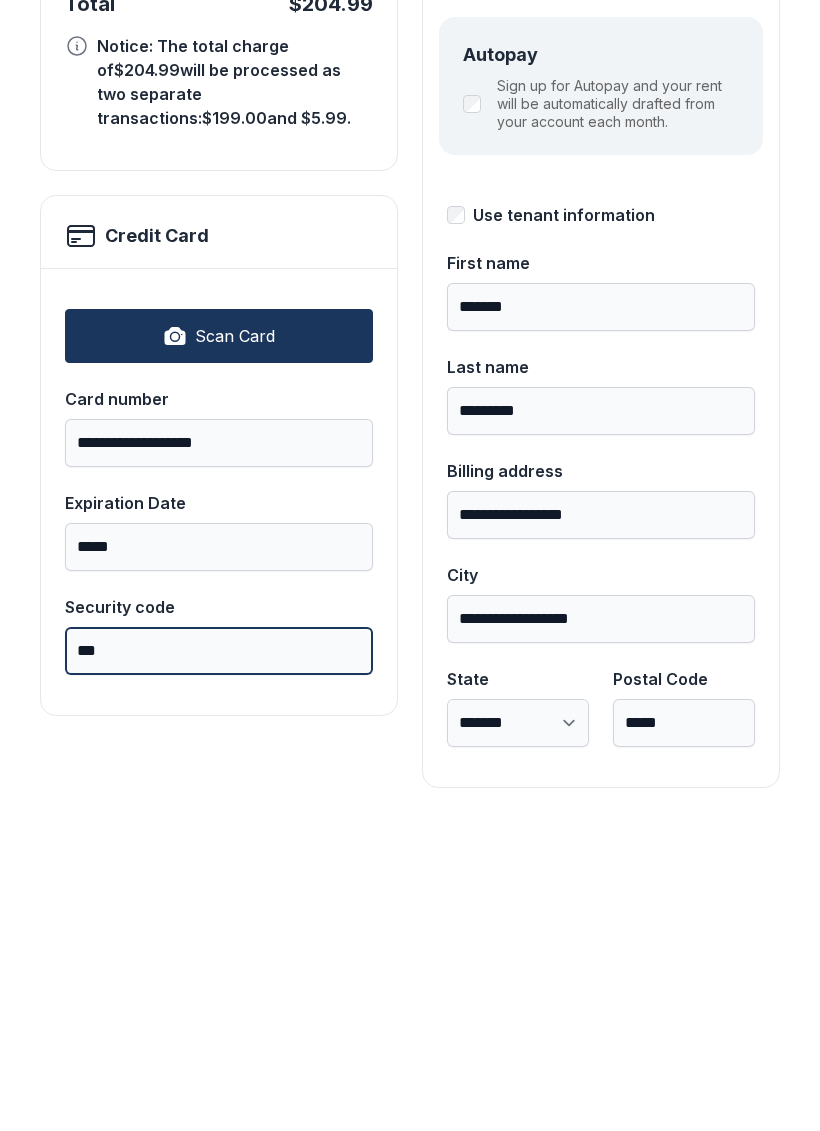 type on "***" 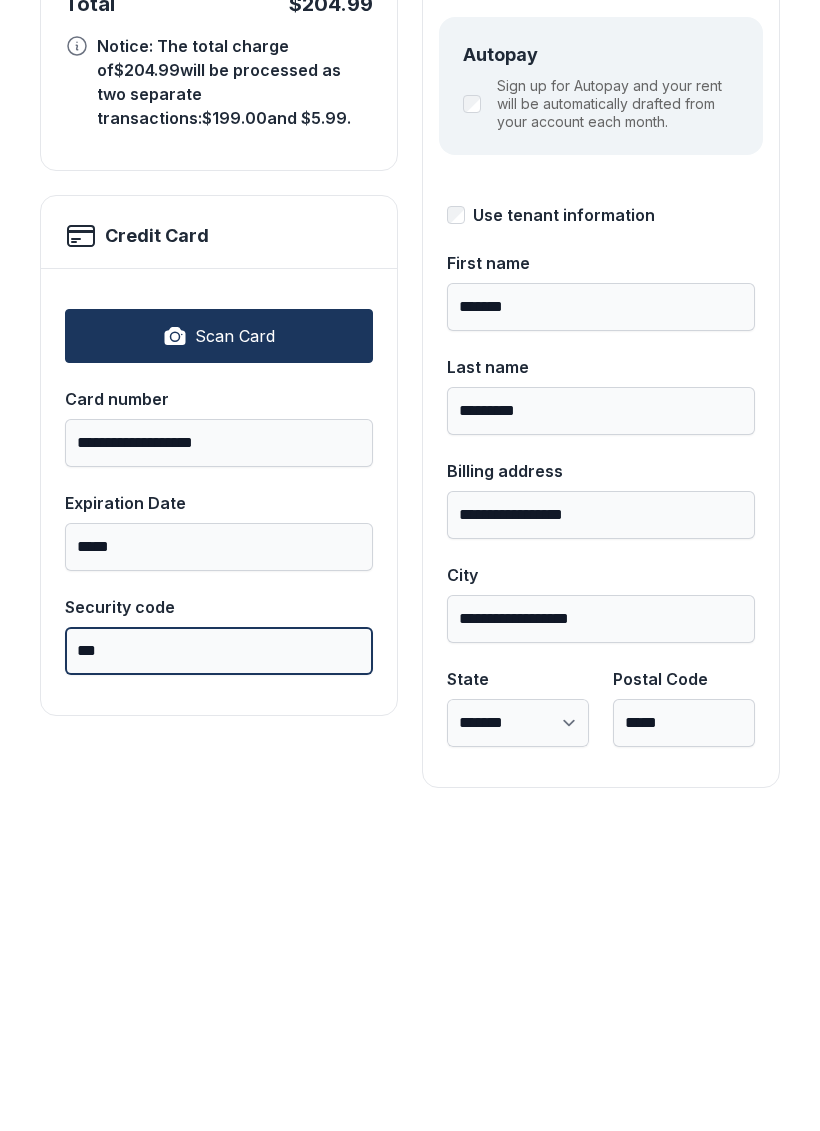 click on "Pay $204.99" at bounding box center [711, 231] 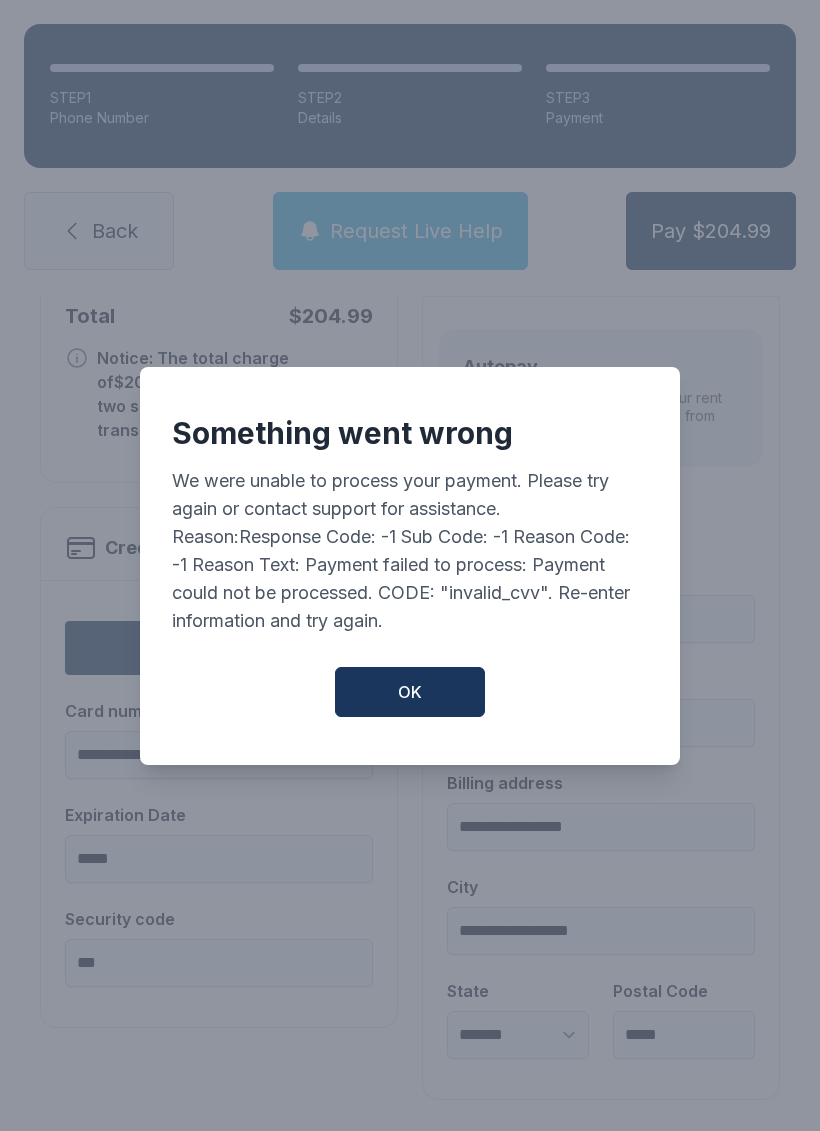 click on "OK" at bounding box center [410, 692] 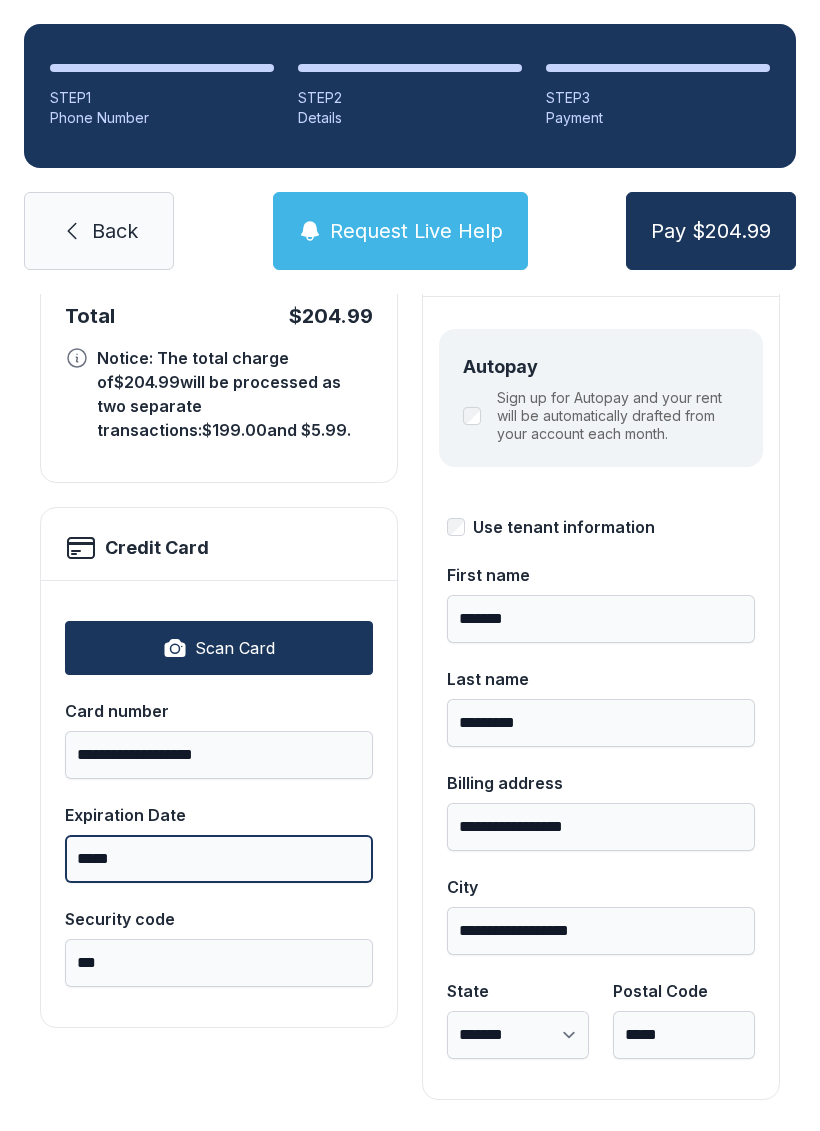 click on "*****" at bounding box center (219, 859) 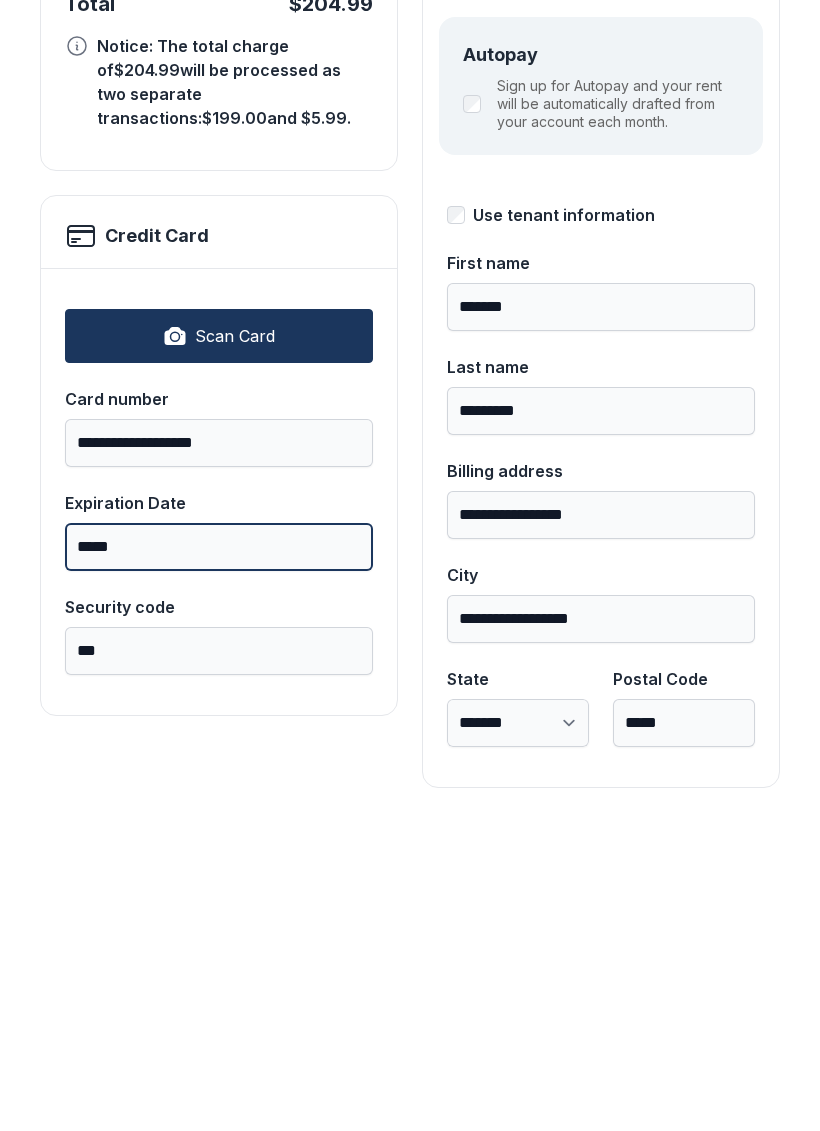 type on "*****" 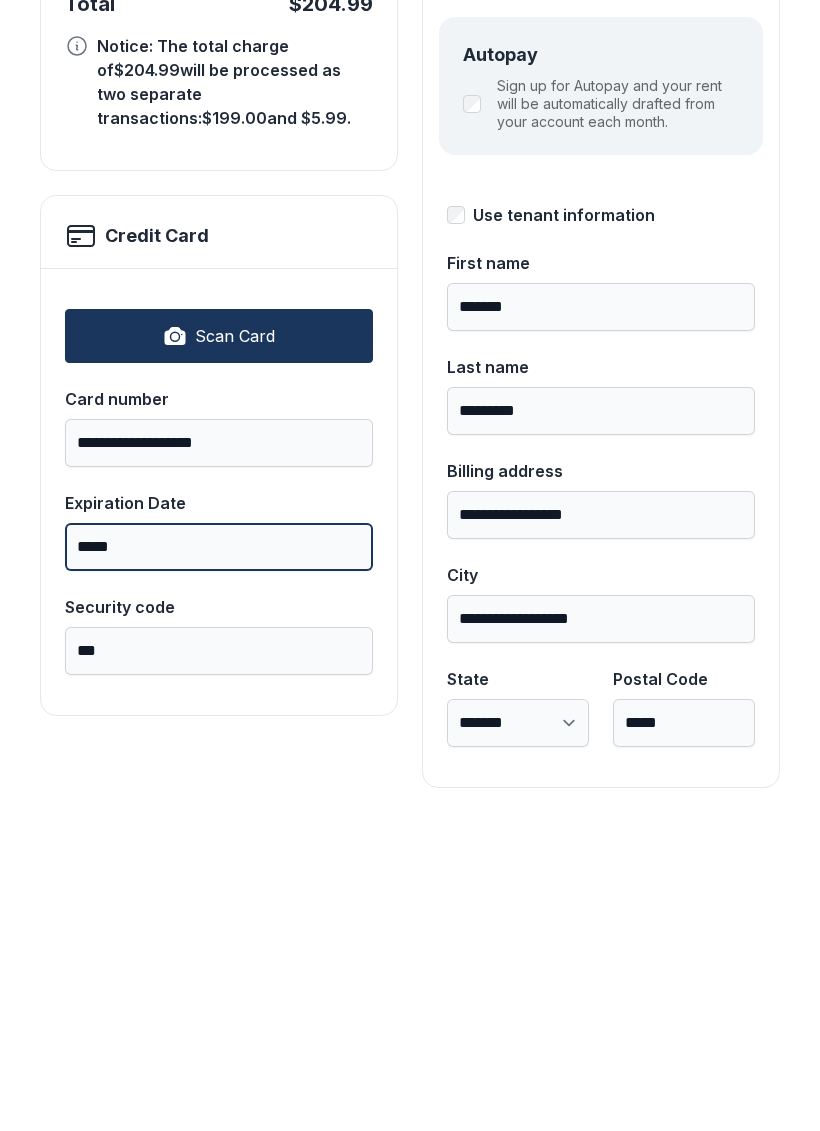 click on "Pay $204.99" at bounding box center (711, 231) 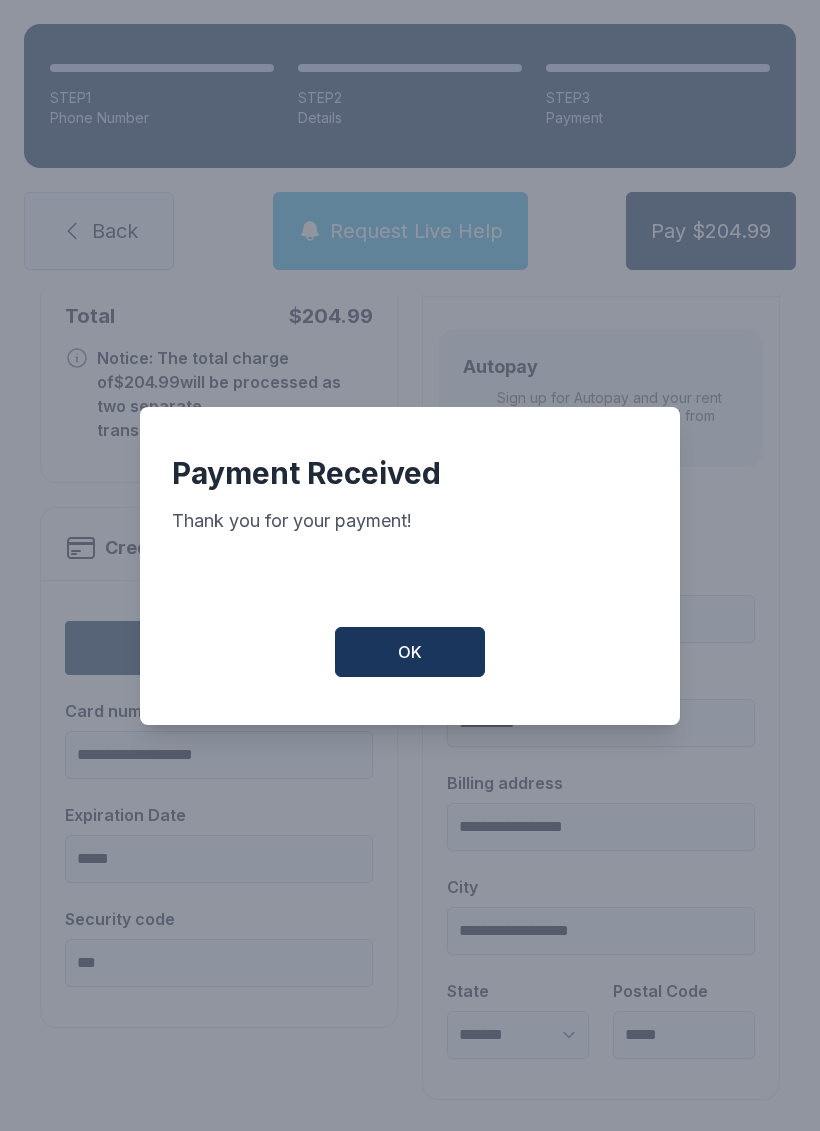 click on "OK" at bounding box center [410, 652] 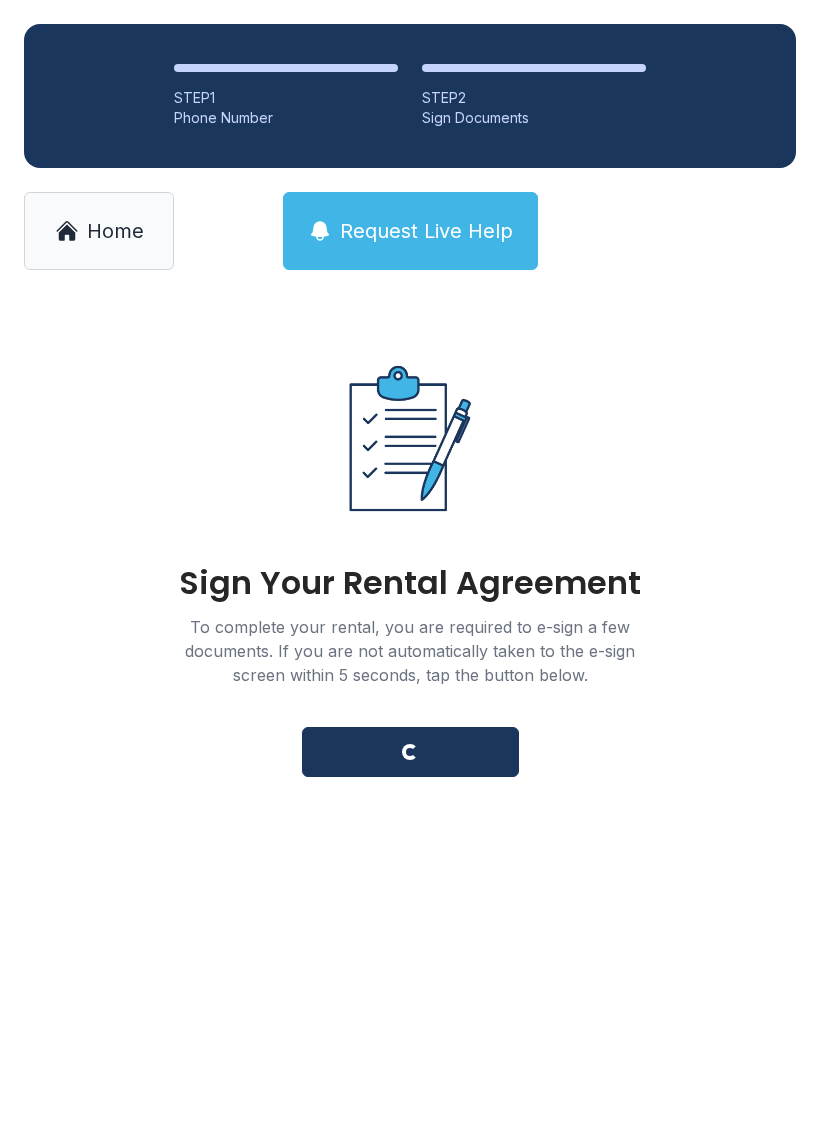 scroll, scrollTop: 0, scrollLeft: 0, axis: both 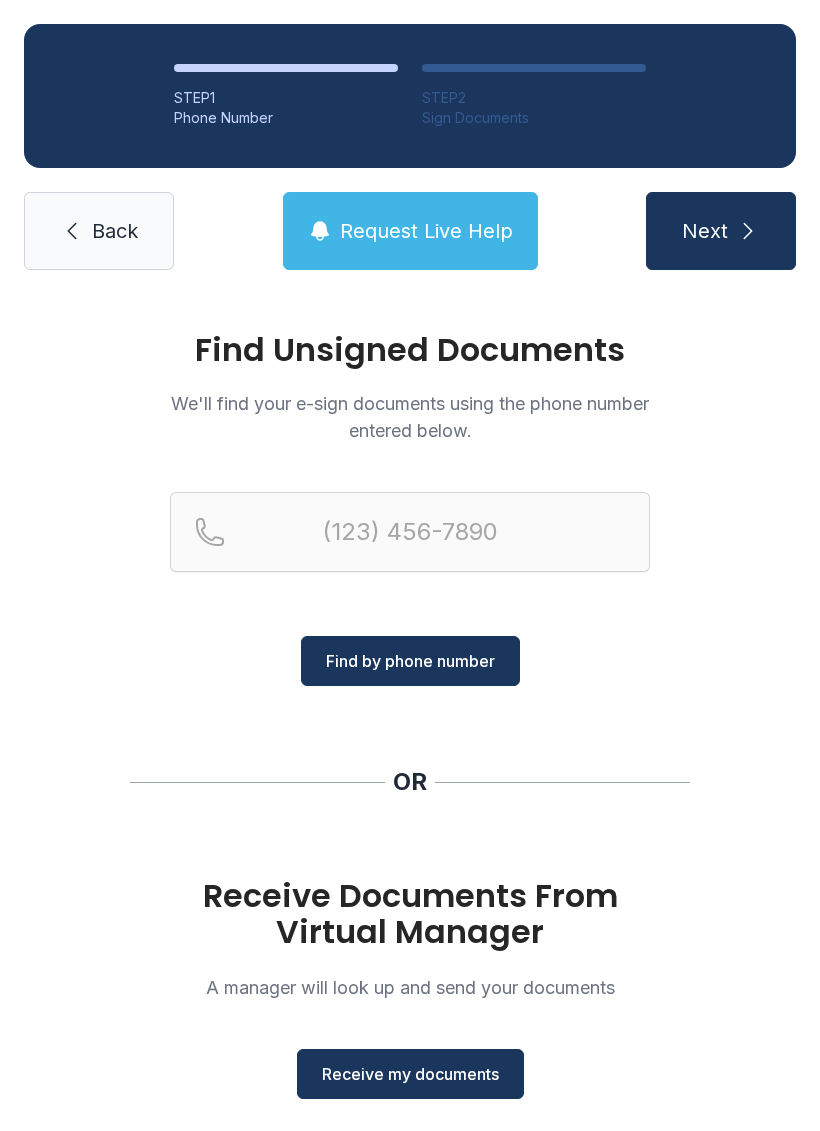 click on "Back" at bounding box center (99, 231) 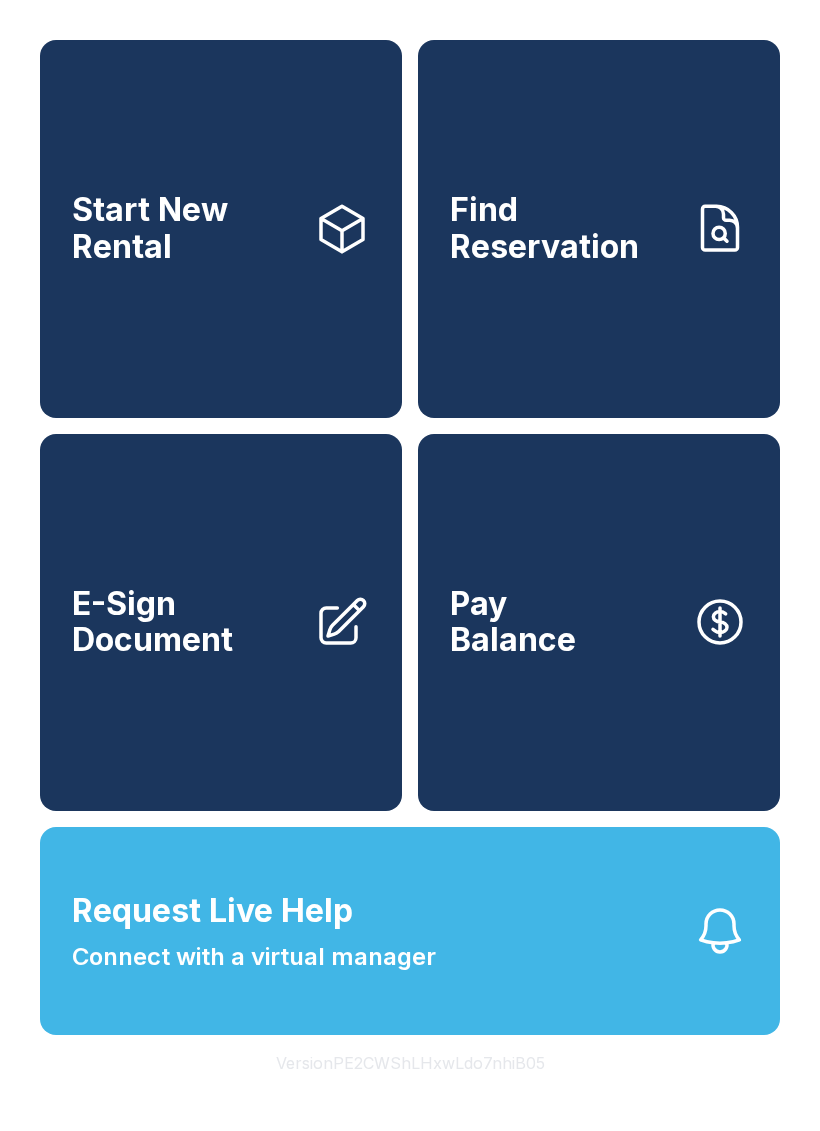 scroll, scrollTop: 0, scrollLeft: 0, axis: both 